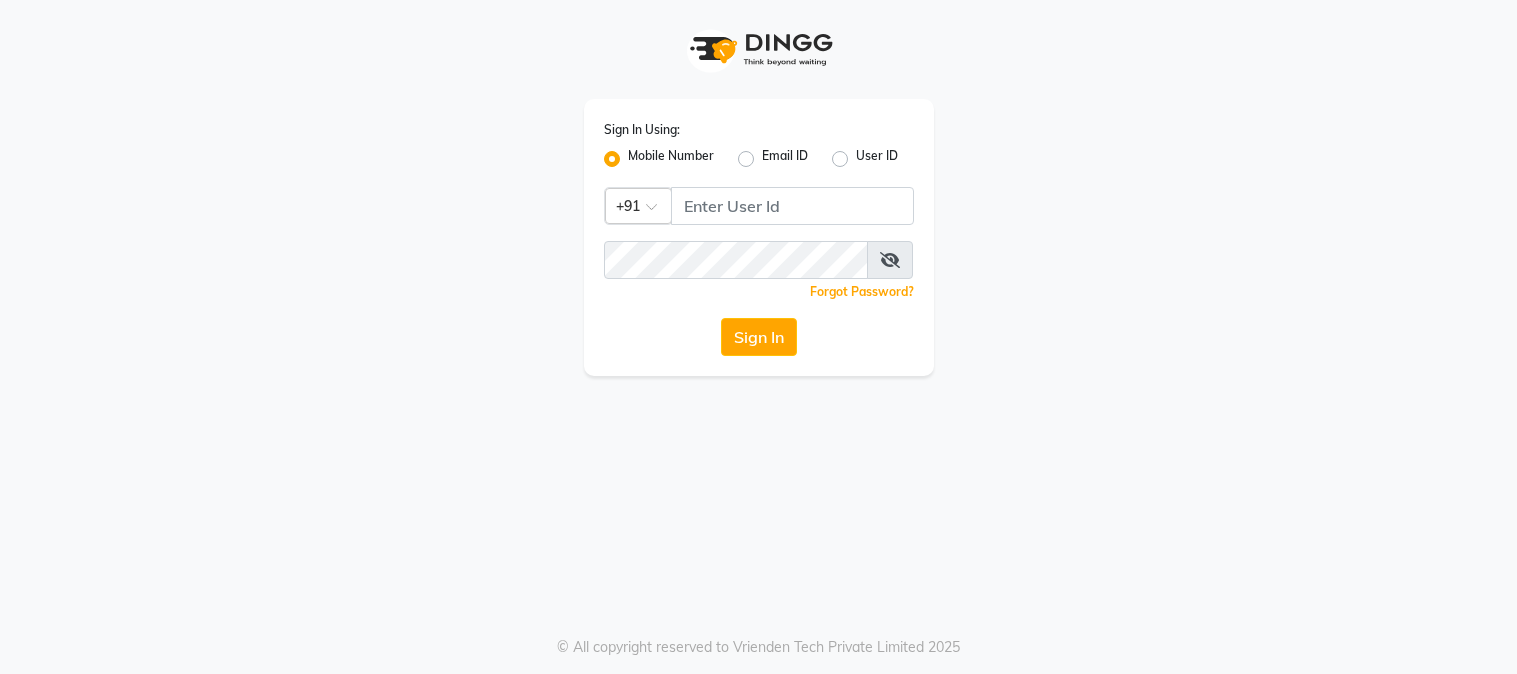 scroll, scrollTop: 0, scrollLeft: 0, axis: both 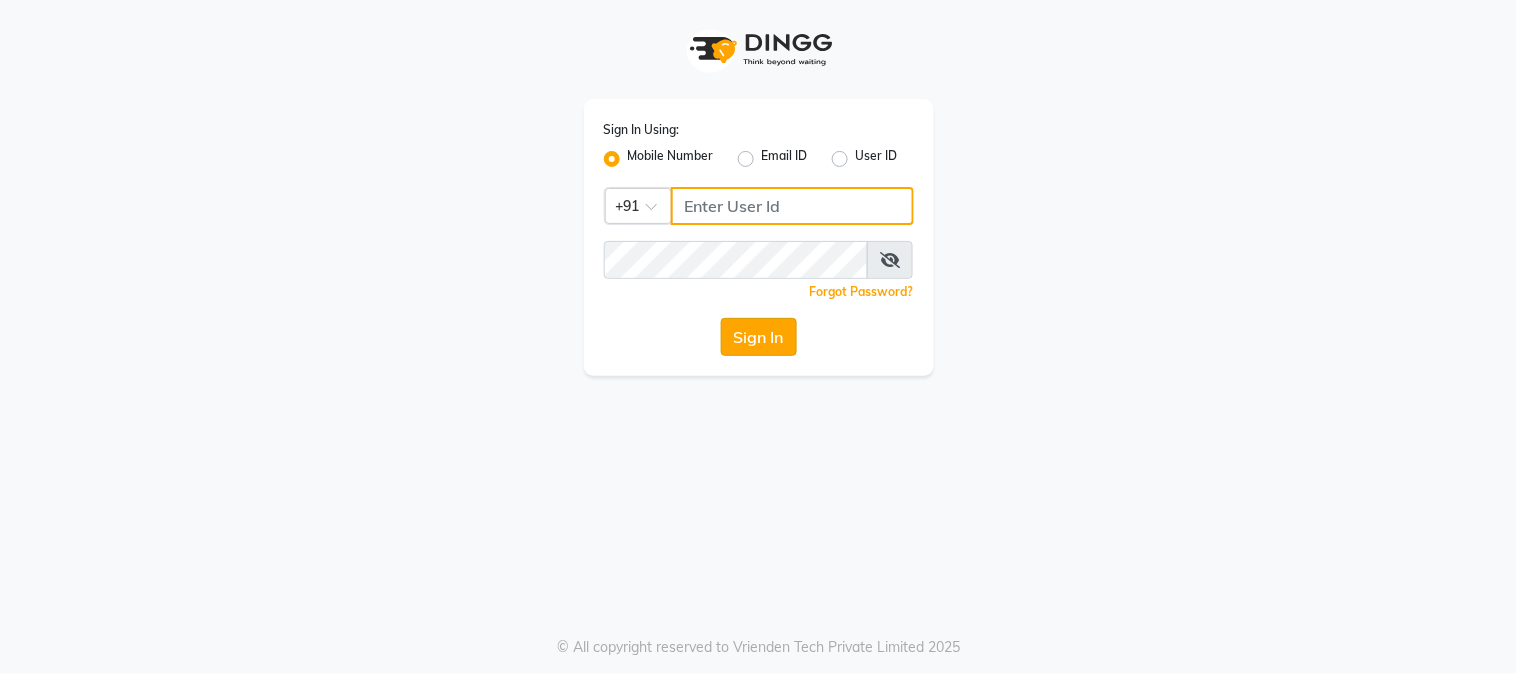 type on "9990000085" 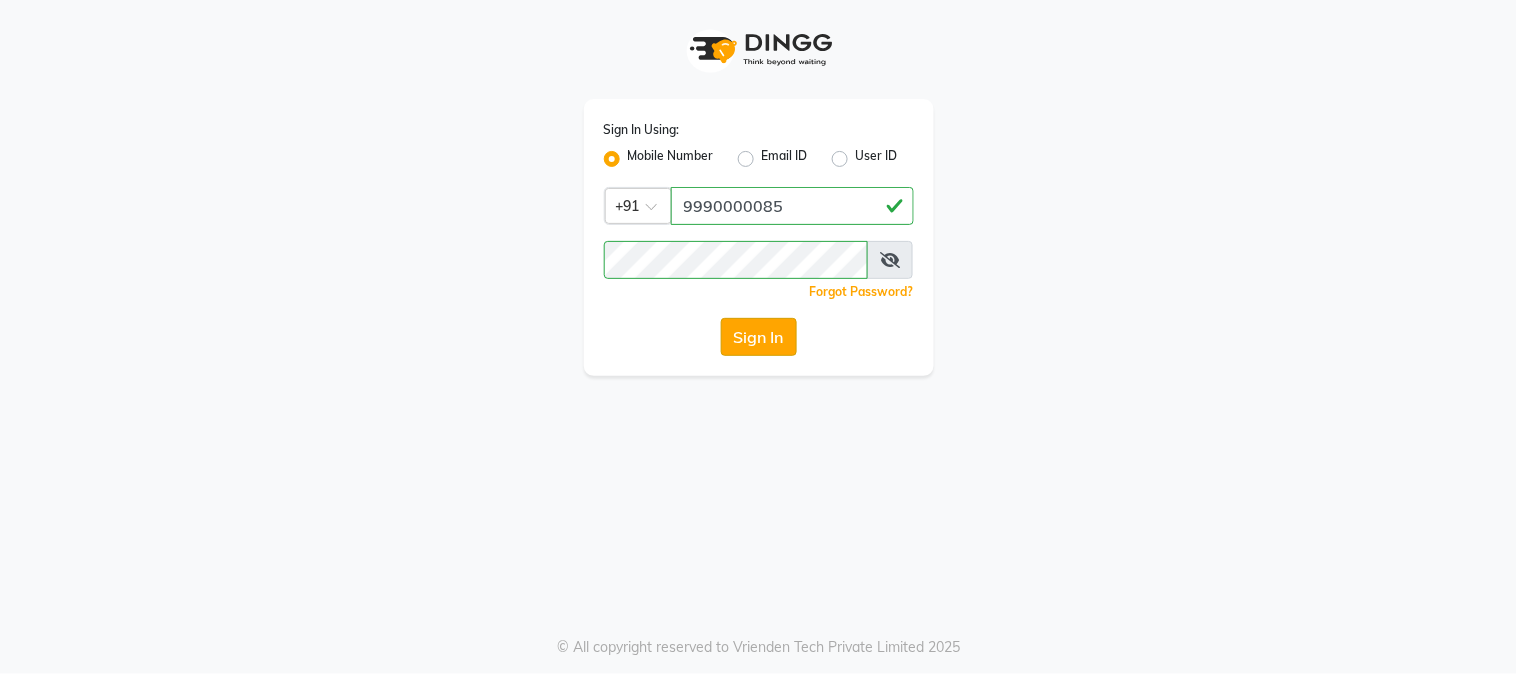 click on "Sign In" 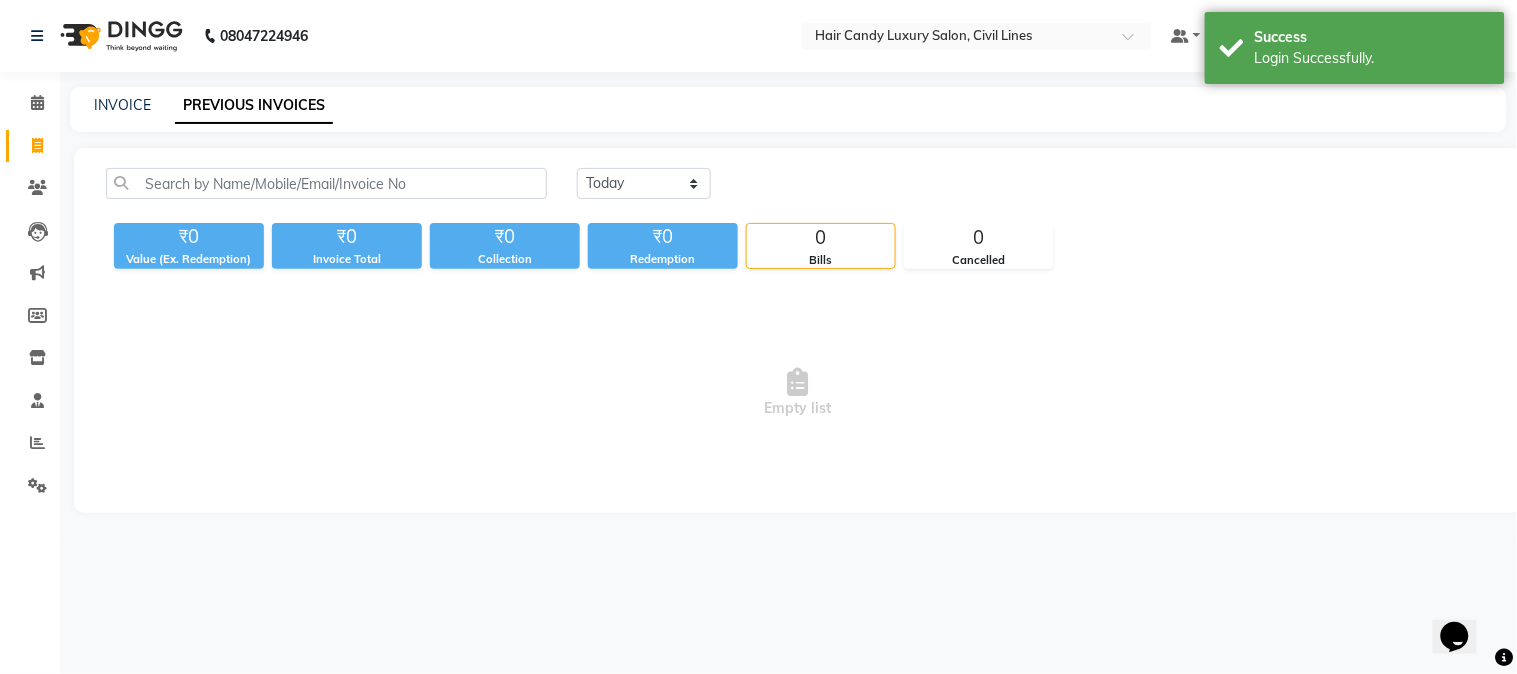 scroll, scrollTop: 0, scrollLeft: 0, axis: both 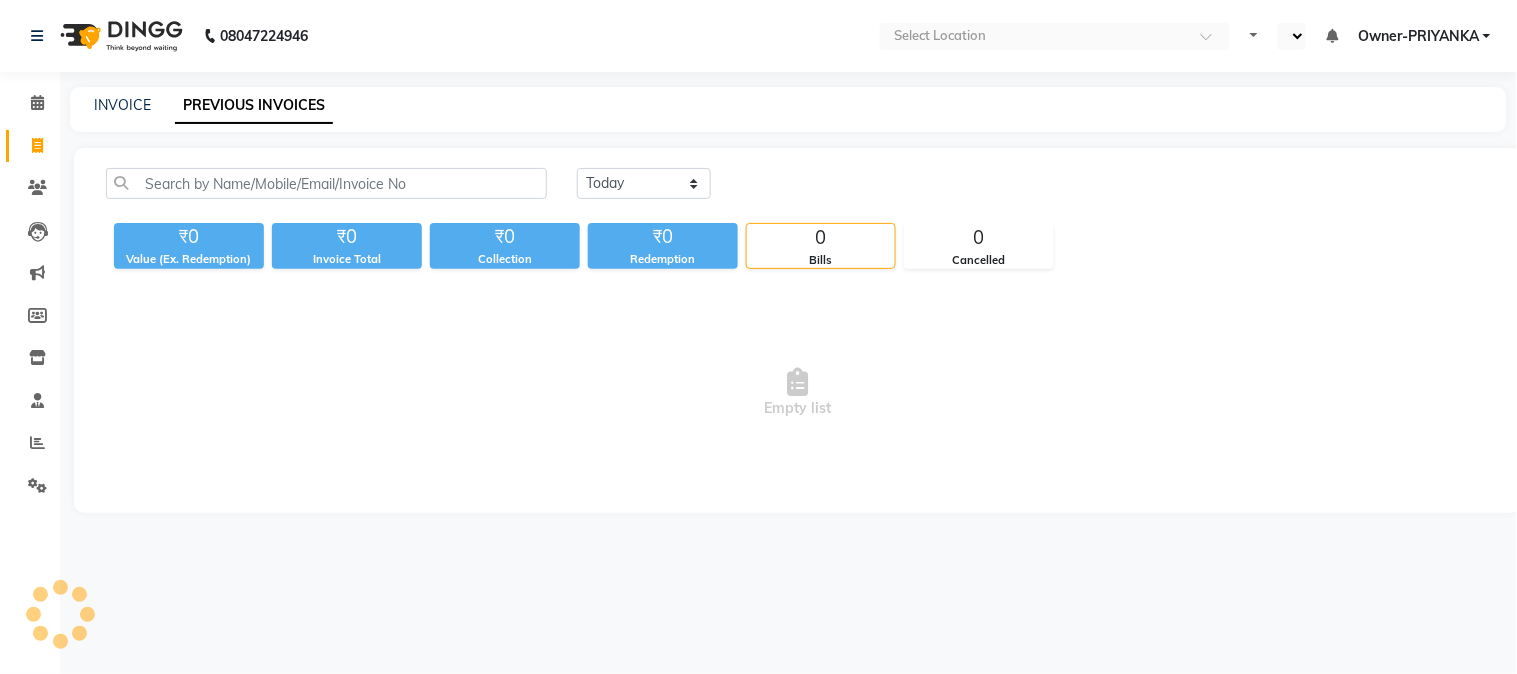 select on "en" 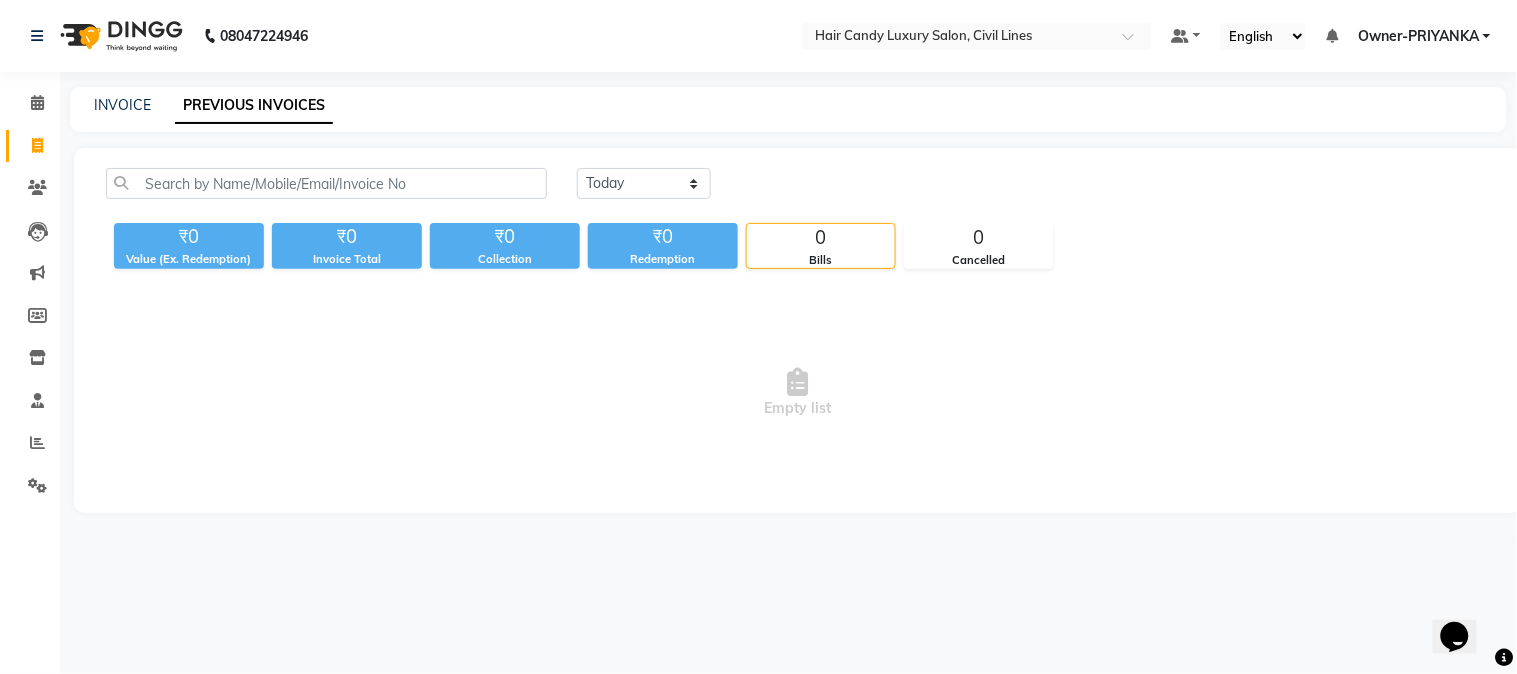scroll, scrollTop: 0, scrollLeft: 0, axis: both 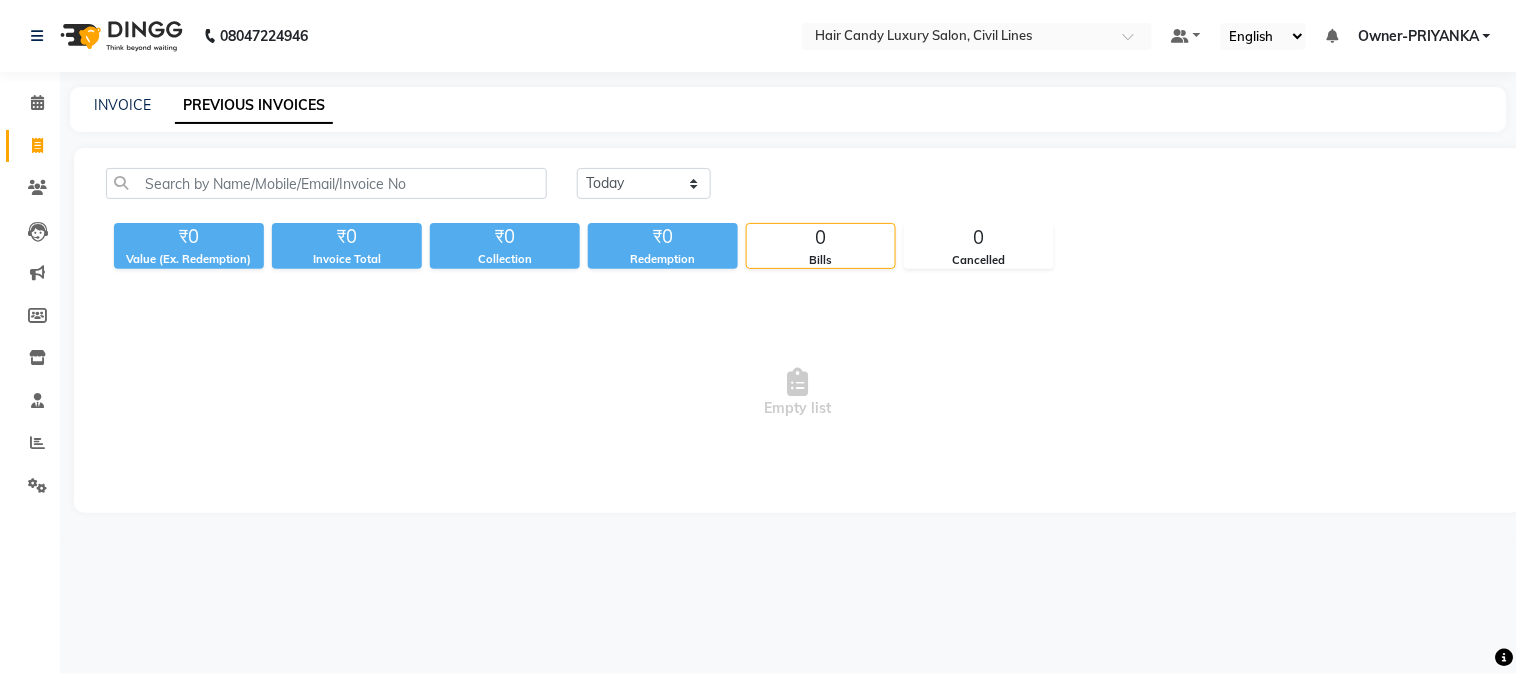 click on "Empty list" at bounding box center [798, 393] 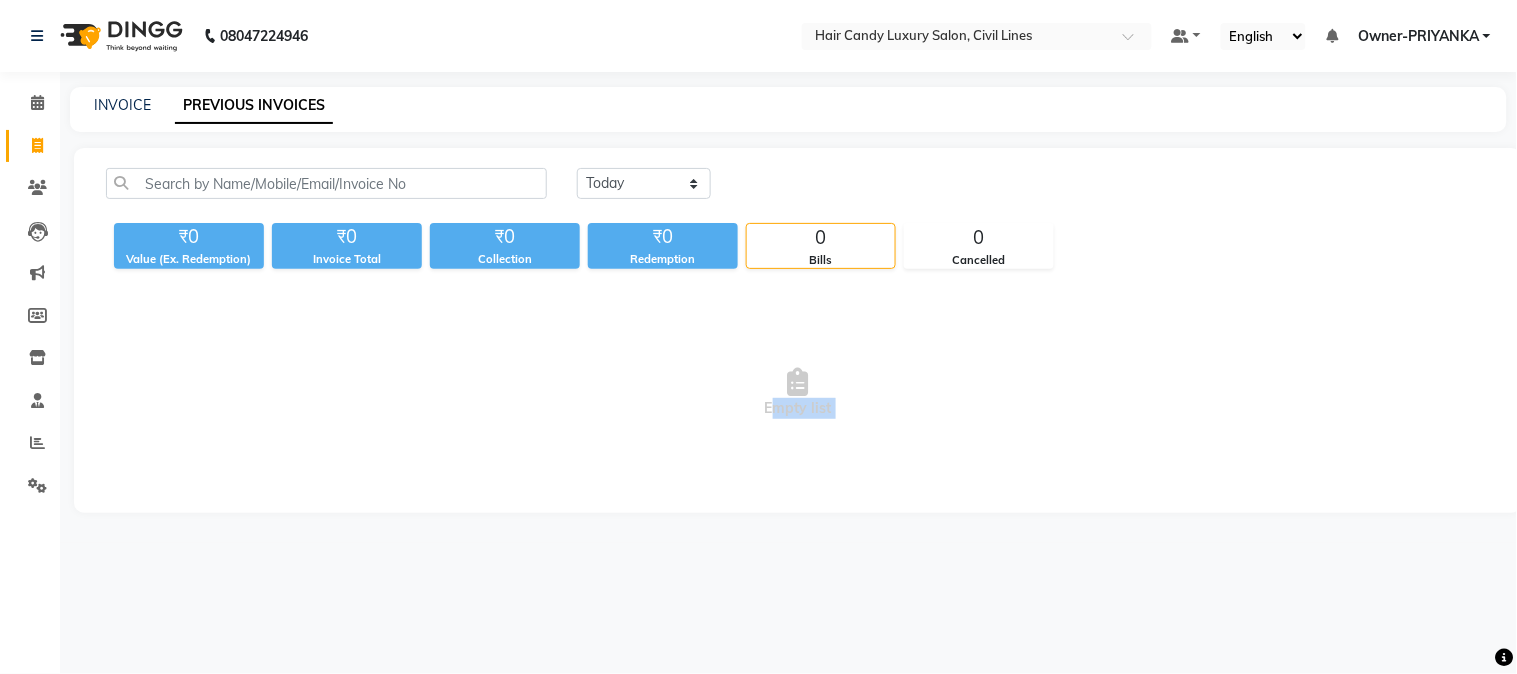 click on "Empty list" at bounding box center [798, 393] 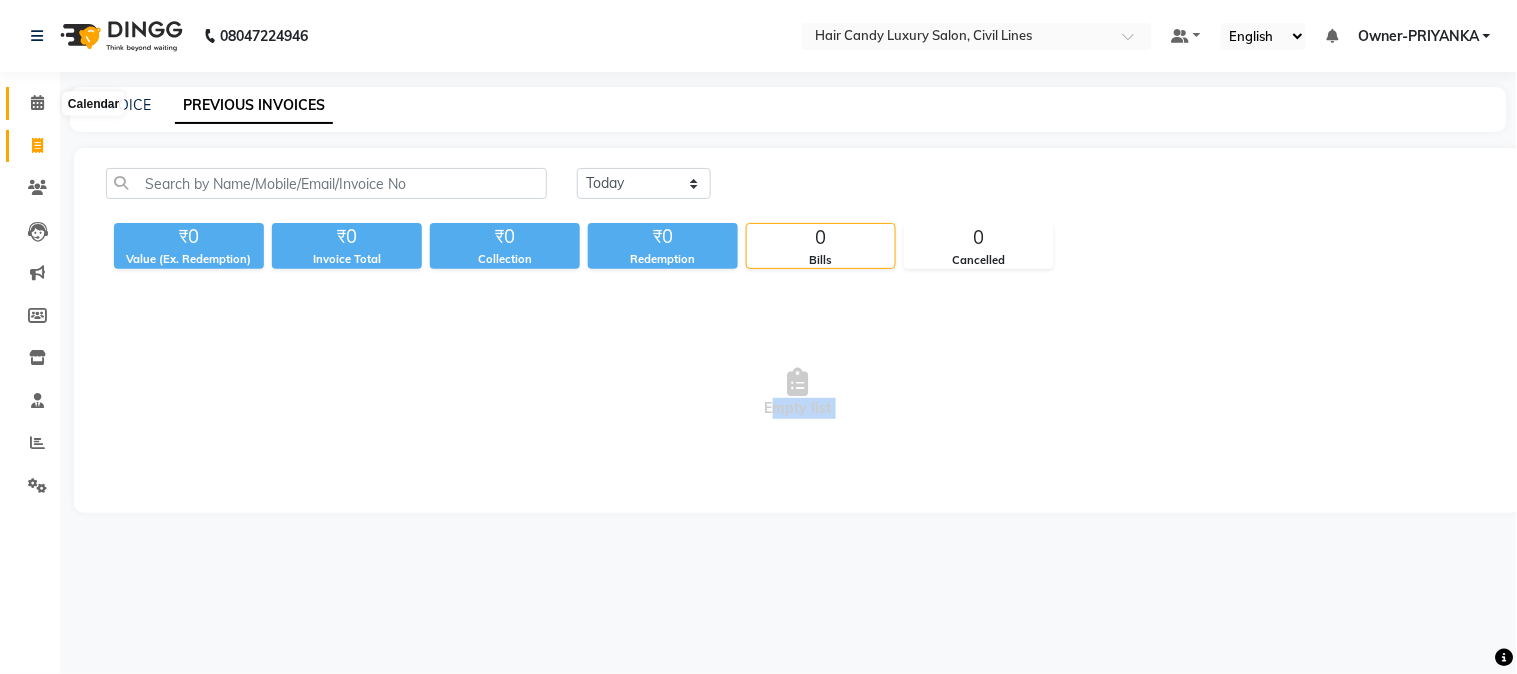 drag, startPoint x: 36, startPoint y: 1, endPoint x: 42, endPoint y: 105, distance: 104.172935 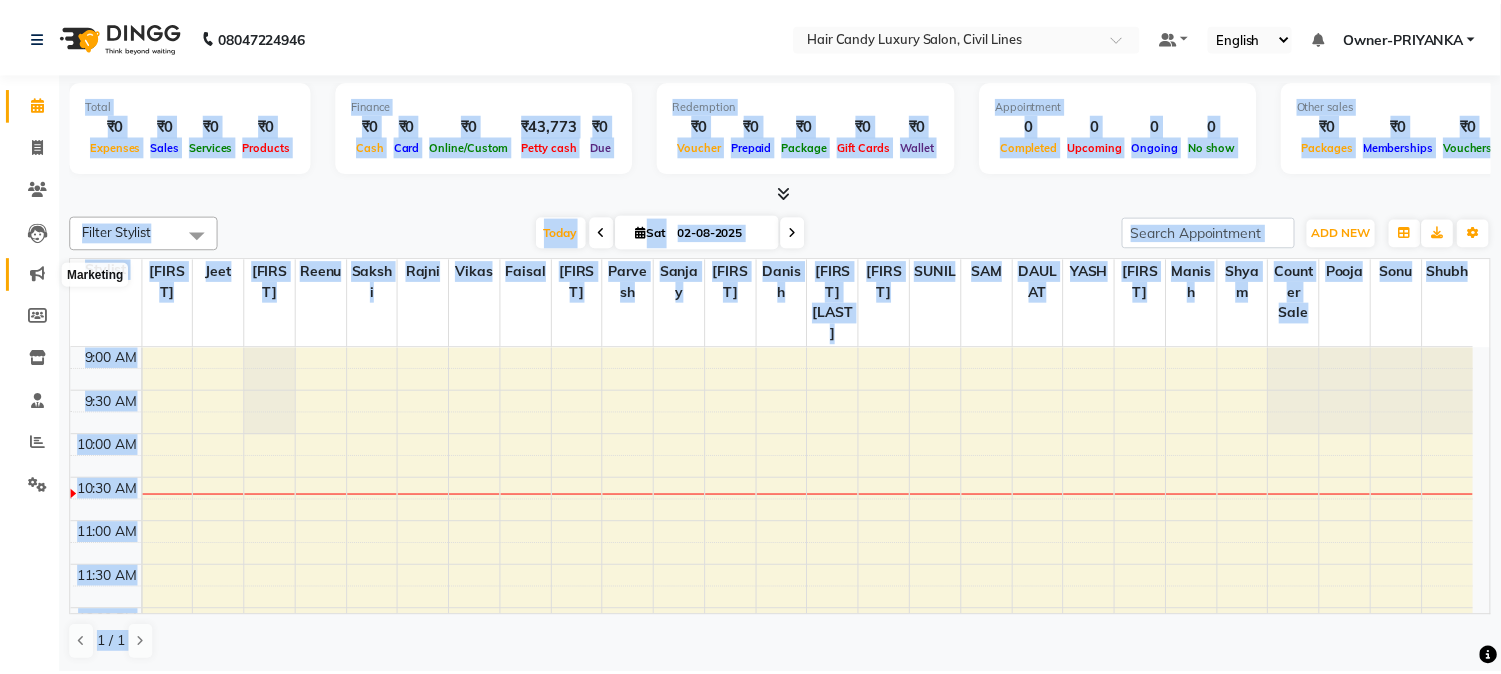 scroll, scrollTop: 0, scrollLeft: 0, axis: both 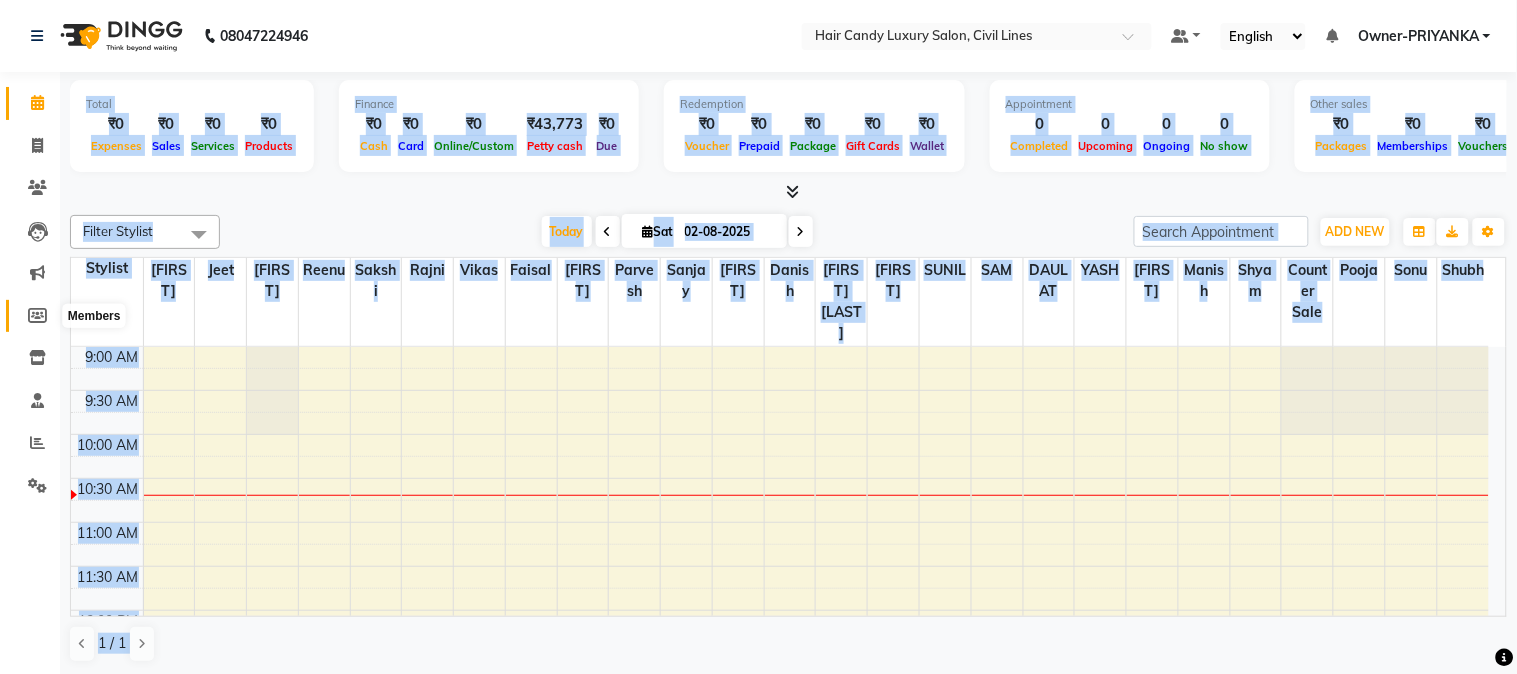 click 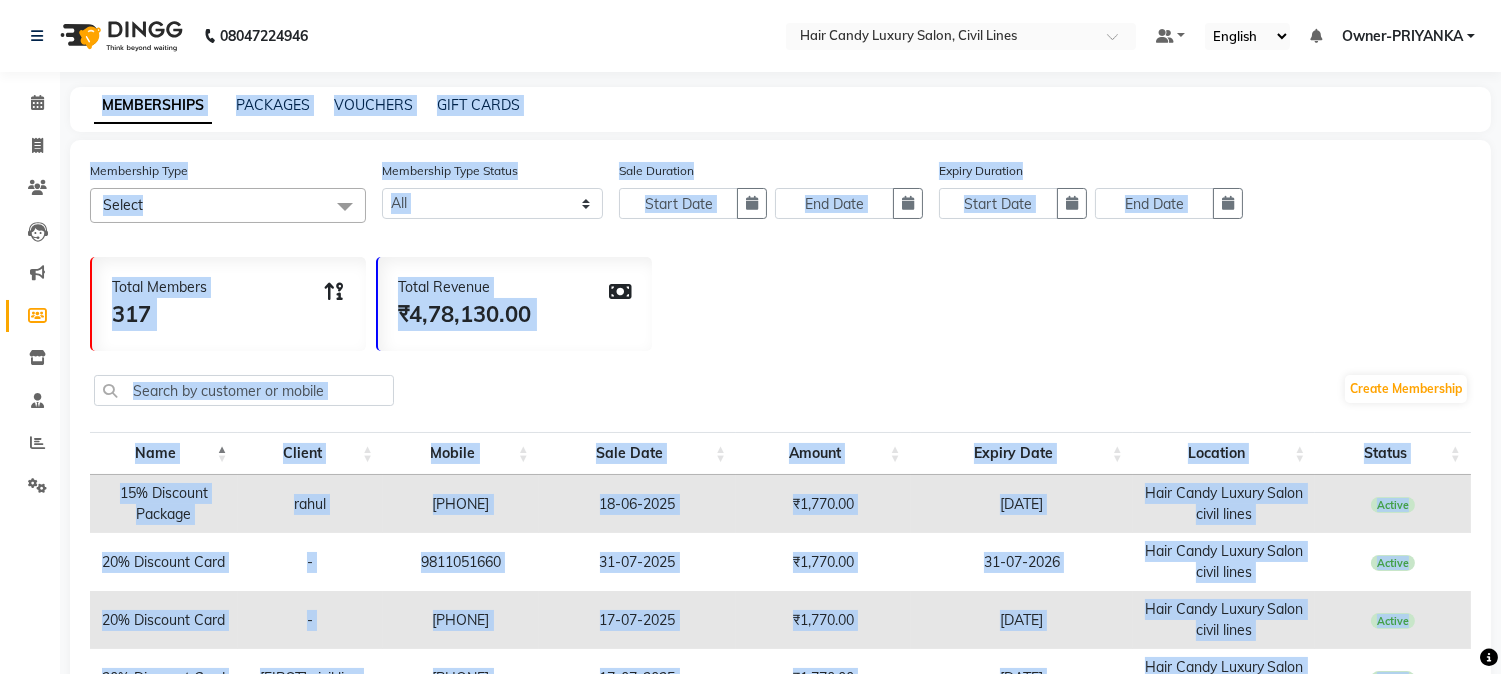 click on "Create Membership" 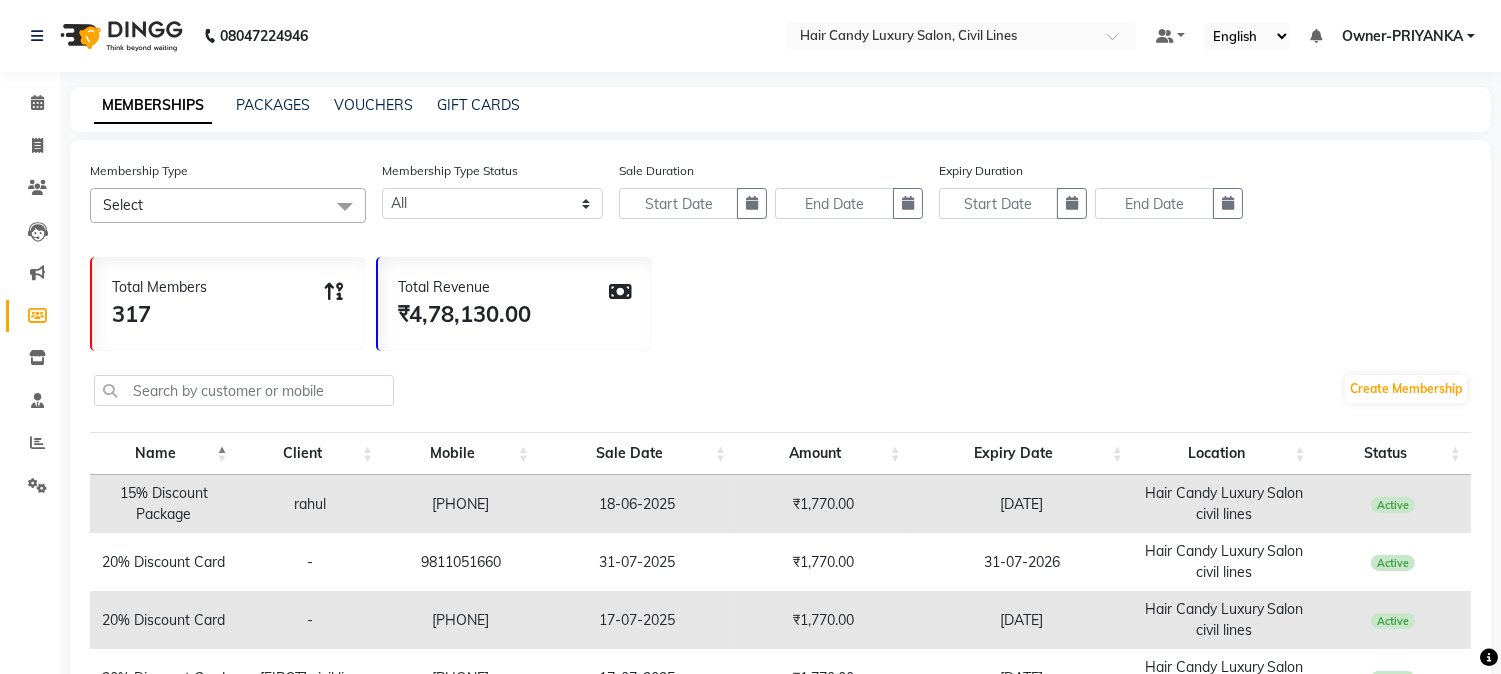 click on "Total Members 317 Total Revenue ₹4,78,130.00" 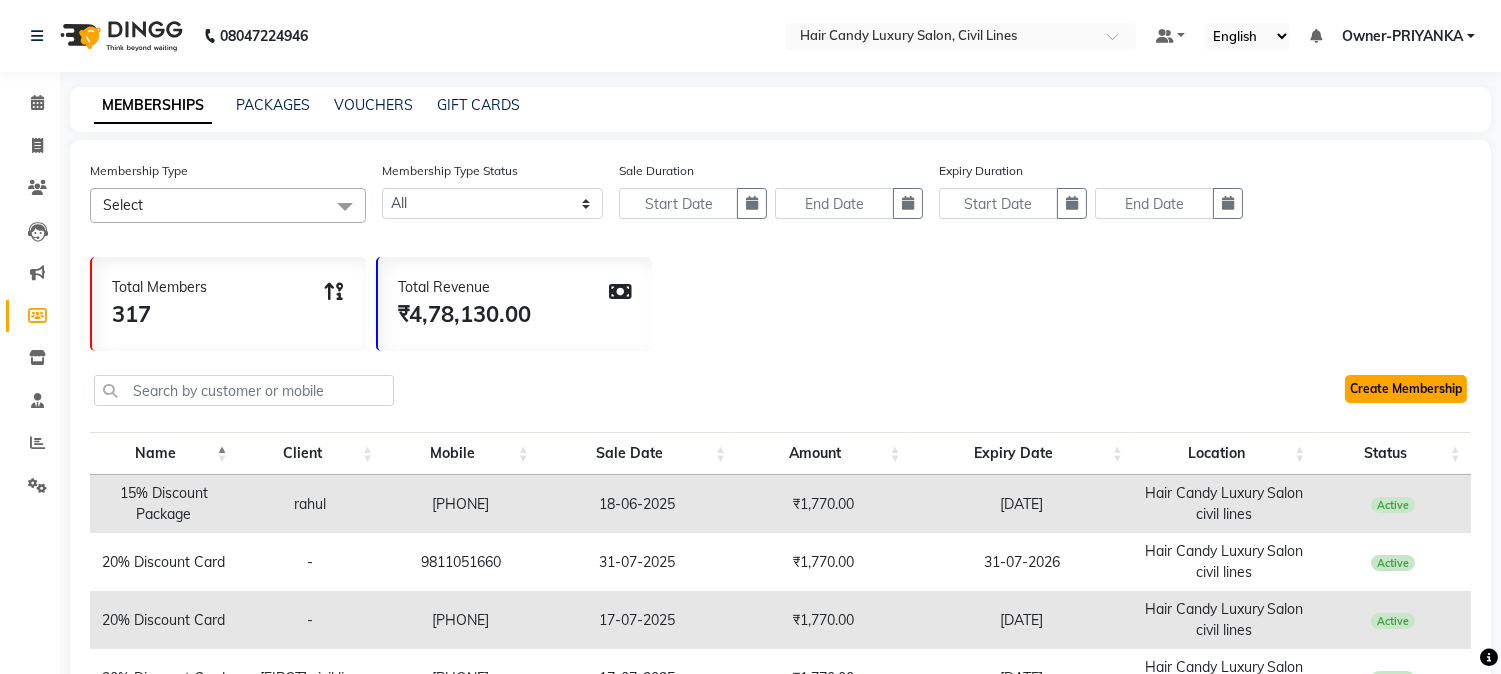 click on "Create Membership" 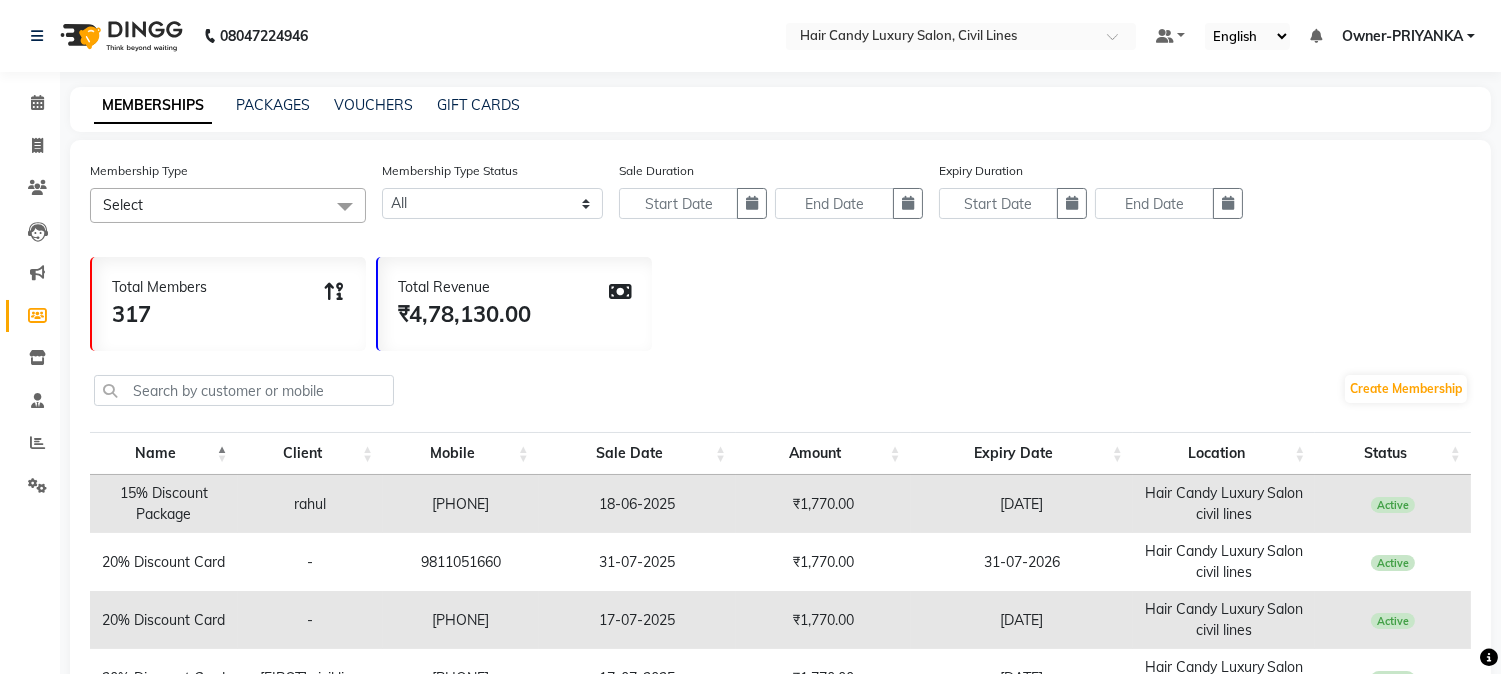 click on "Membership Type Select Select All Family discount  Manager  20% discount Card  15% DISCOUNT PACKAGE  Membership Type Status Active Expired All Sale Duration Expiry Duration Total Members 317 Total Revenue ₹4,78,130.00  Create Membership  Name Client Mobile Sale Date Amount Expiry Date Location Status 15% Discount Package rahul  9810999198 18-06-2025 ₹1,770.00 18-06-2026 Hair Candy Luxury Salon civil lines  Active  20% Discount Card - 9811051660 31-07-2025 ₹1,770.00 31-07-2026 Hair Candy Luxury Salon civil lines  Active  20% Discount Card - 9711114576 17-07-2025 ₹1,770.00 17-07-2026 Hair Candy Luxury Salon civil lines  Active  20% Discount Card rajesh civil line 9811511649 17-07-2025 ₹1,770.00 17-07-2026 Hair Candy Luxury Salon civil lines  Active  20% Discount Card priyanka katariya 9811006520 16-07-2025 ₹1,770.00 16-07-2026 Hair Candy Luxury Salon civil lines  Active  20% Discount Card SESHAJ  9810420076 02-07-2025 ₹1,770.00 02-07-2026 Hair Candy Luxury Salon civil lines  Active  ASHISH  mansi" 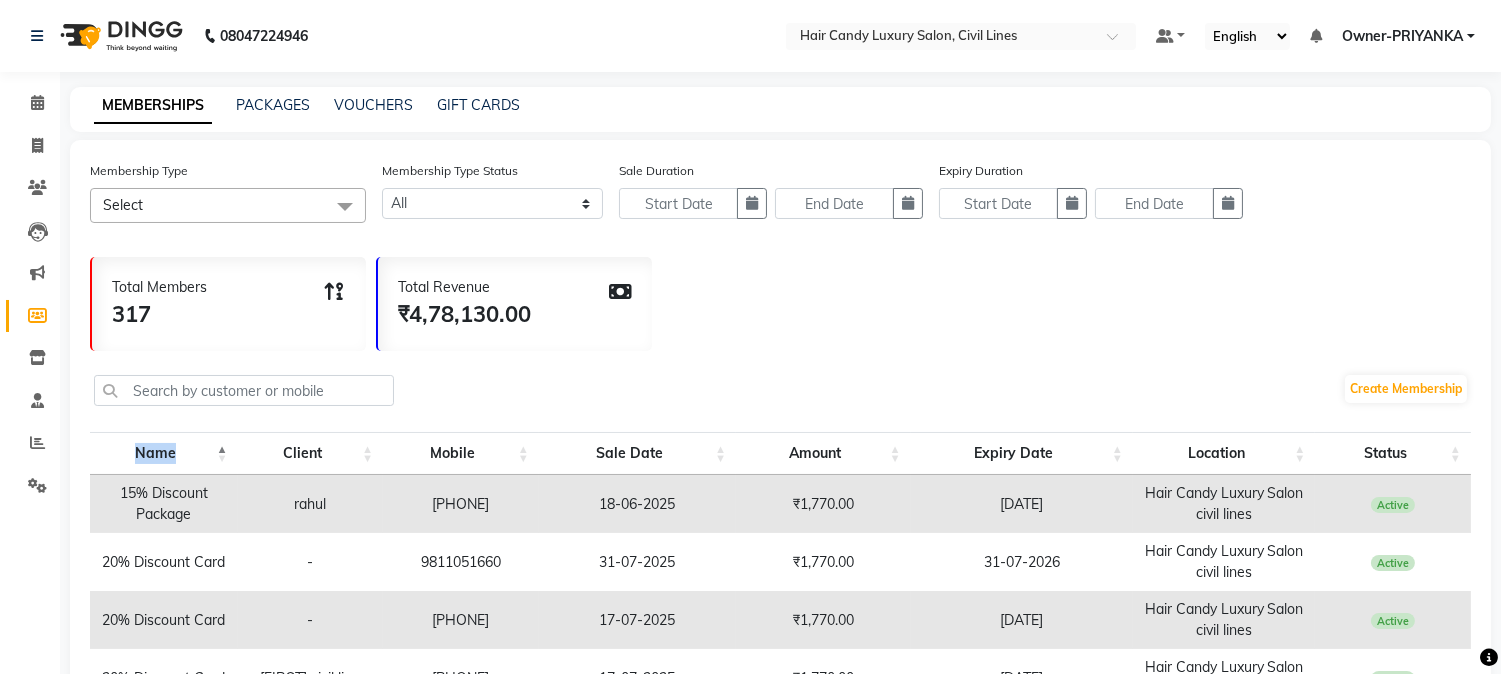 click on "Membership Type Select Select All Family discount  Manager  20% discount Card  15% DISCOUNT PACKAGE  Membership Type Status Active Expired All Sale Duration Expiry Duration Total Members 317 Total Revenue ₹4,78,130.00  Create Membership  Name Client Mobile Sale Date Amount Expiry Date Location Status 15% Discount Package rahul  9810999198 18-06-2025 ₹1,770.00 18-06-2026 Hair Candy Luxury Salon civil lines  Active  20% Discount Card - 9811051660 31-07-2025 ₹1,770.00 31-07-2026 Hair Candy Luxury Salon civil lines  Active  20% Discount Card - 9711114576 17-07-2025 ₹1,770.00 17-07-2026 Hair Candy Luxury Salon civil lines  Active  20% Discount Card rajesh civil line 9811511649 17-07-2025 ₹1,770.00 17-07-2026 Hair Candy Luxury Salon civil lines  Active  20% Discount Card priyanka katariya 9811006520 16-07-2025 ₹1,770.00 16-07-2026 Hair Candy Luxury Salon civil lines  Active  20% Discount Card SESHAJ  9810420076 02-07-2025 ₹1,770.00 02-07-2026 Hair Candy Luxury Salon civil lines  Active  ASHISH  mansi" 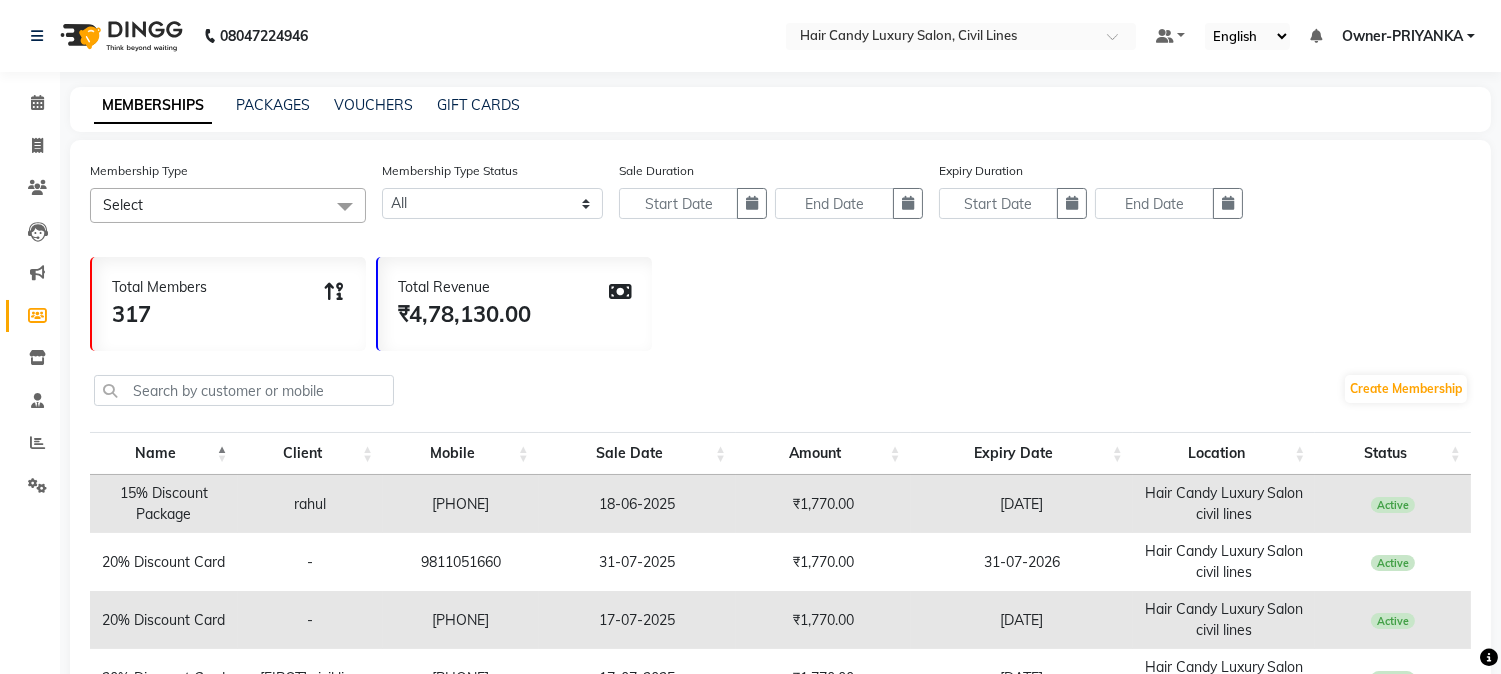 click on "Membership Type Select Select All Family discount  Manager  20% discount Card  15% DISCOUNT PACKAGE  Membership Type Status Active Expired All Sale Duration Expiry Duration Total Members 317 Total Revenue ₹4,78,130.00  Create Membership  Name Client Mobile Sale Date Amount Expiry Date Location Status 15% Discount Package rahul  9810999198 18-06-2025 ₹1,770.00 18-06-2026 Hair Candy Luxury Salon civil lines  Active  20% Discount Card - 9811051660 31-07-2025 ₹1,770.00 31-07-2026 Hair Candy Luxury Salon civil lines  Active  20% Discount Card - 9711114576 17-07-2025 ₹1,770.00 17-07-2026 Hair Candy Luxury Salon civil lines  Active  20% Discount Card rajesh civil line 9811511649 17-07-2025 ₹1,770.00 17-07-2026 Hair Candy Luxury Salon civil lines  Active  20% Discount Card priyanka katariya 9811006520 16-07-2025 ₹1,770.00 16-07-2026 Hair Candy Luxury Salon civil lines  Active  20% Discount Card SESHAJ  9810420076 02-07-2025 ₹1,770.00 02-07-2026 Hair Candy Luxury Salon civil lines  Active  ASHISH  mansi" 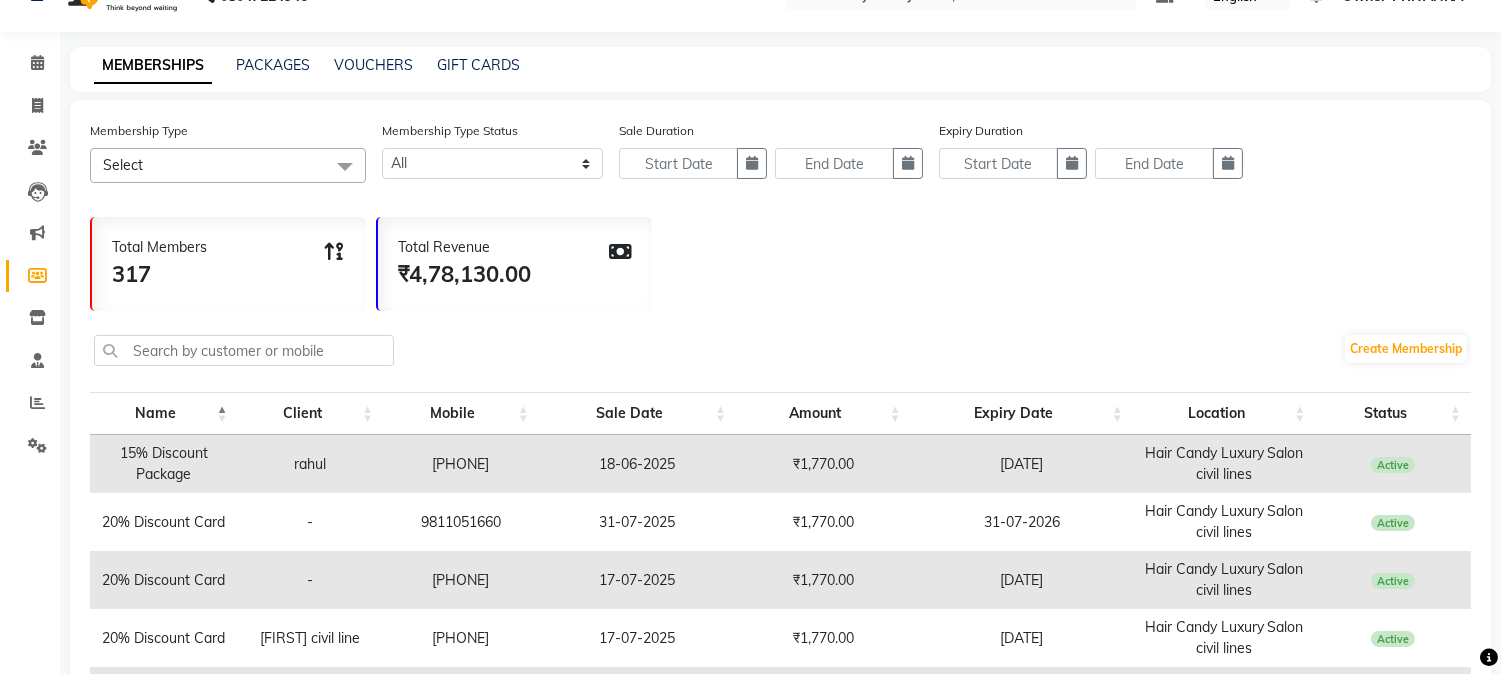 scroll, scrollTop: 38, scrollLeft: 0, axis: vertical 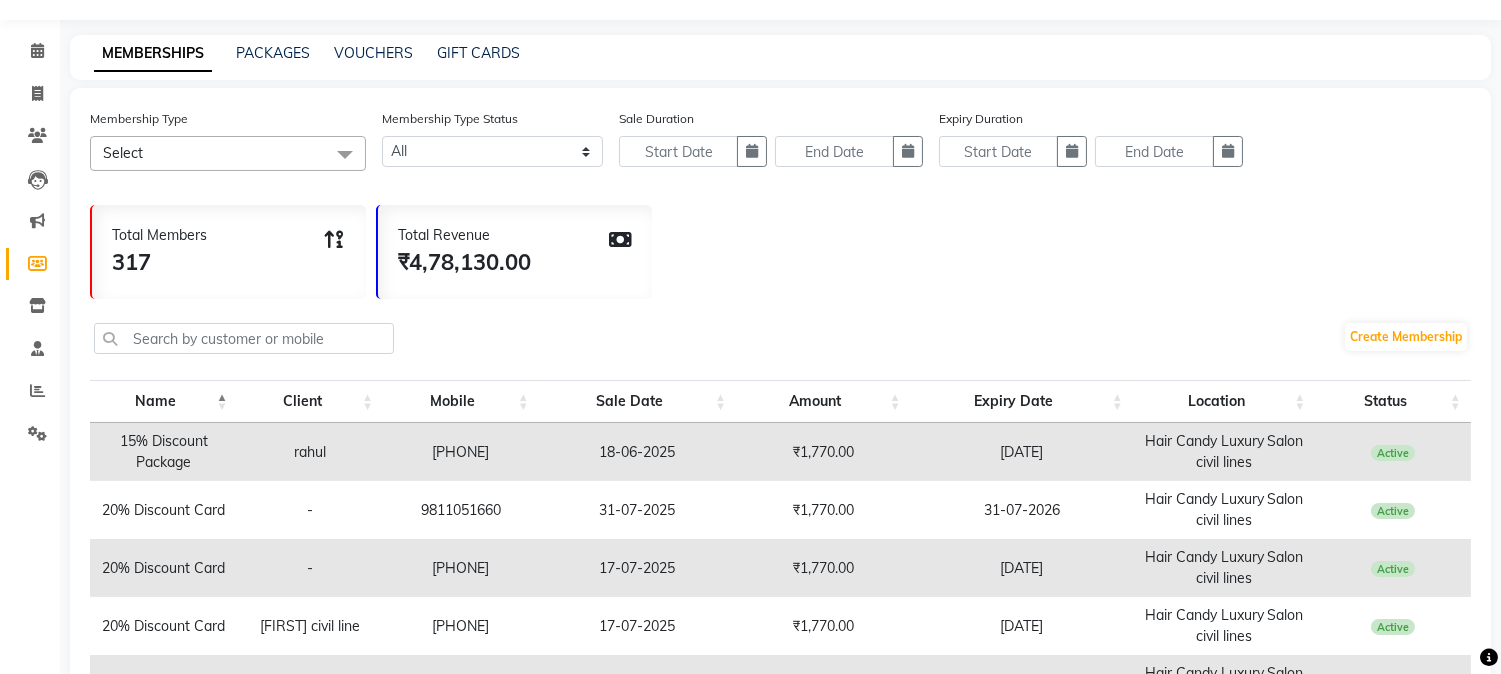 click on "Total Members 317 Total Revenue ₹4,78,130.00" 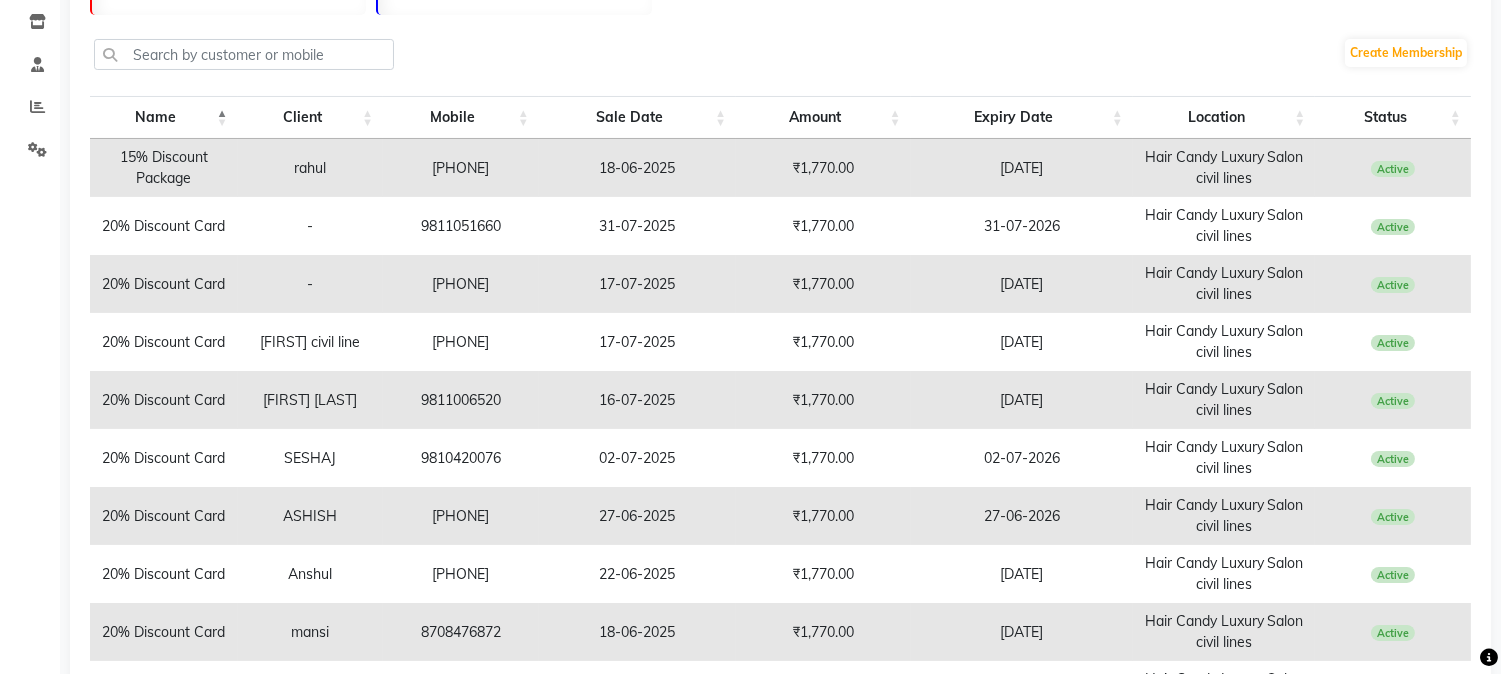 scroll, scrollTop: 231, scrollLeft: 0, axis: vertical 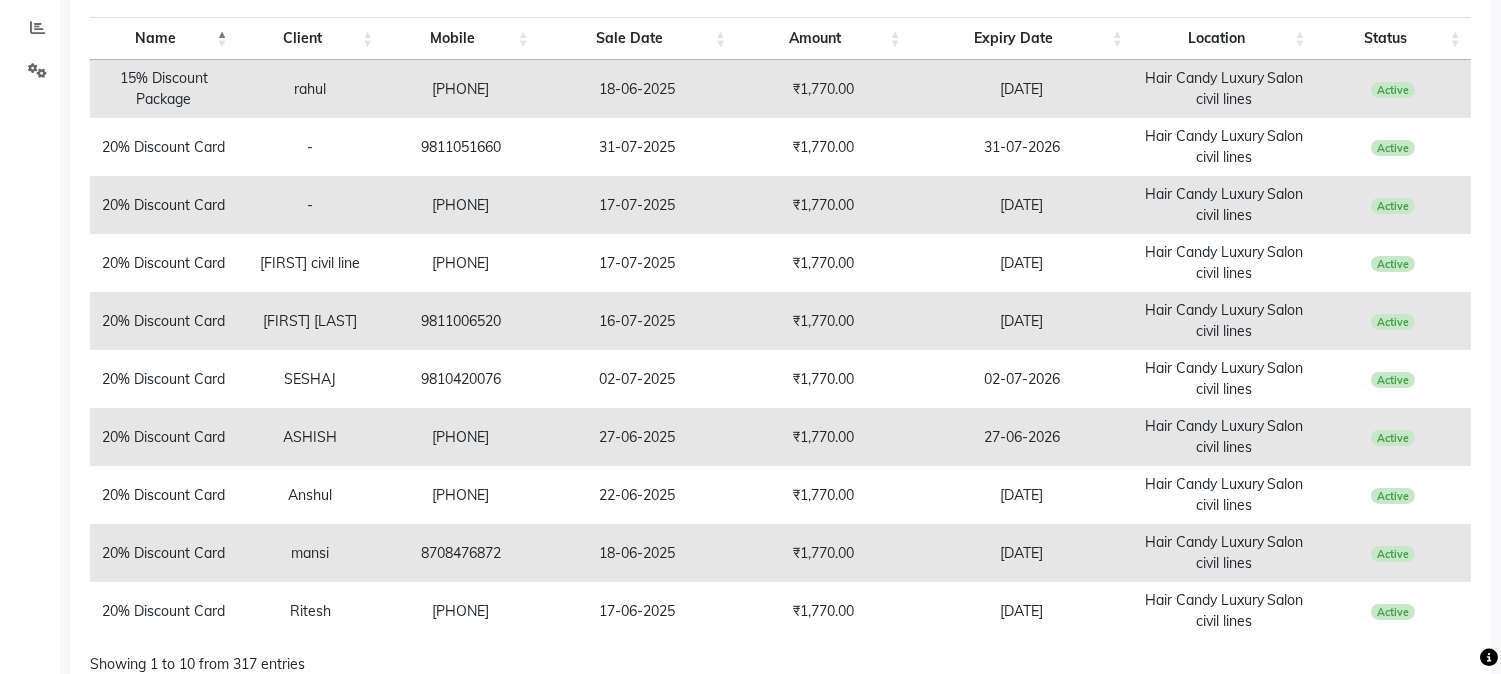 click on "Active" at bounding box center (1393, 263) 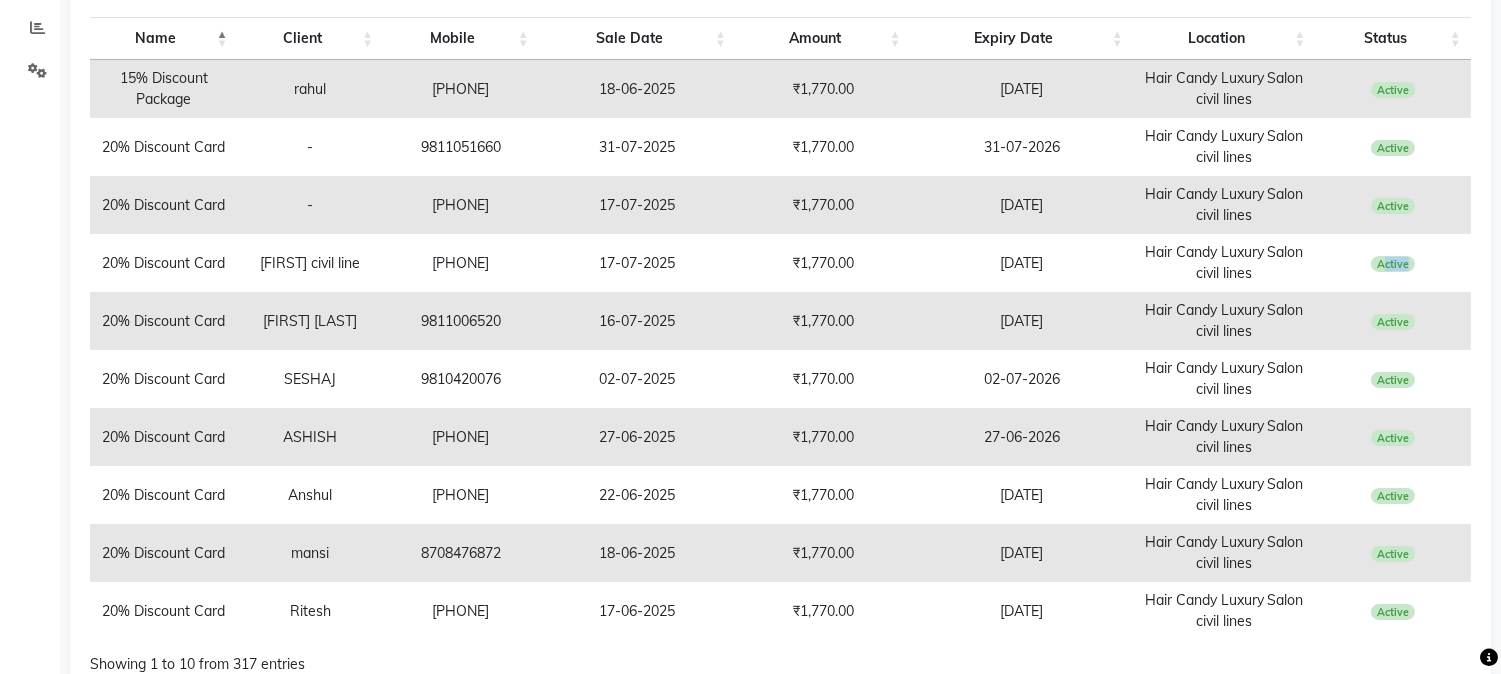 click on "Active" at bounding box center (1393, 263) 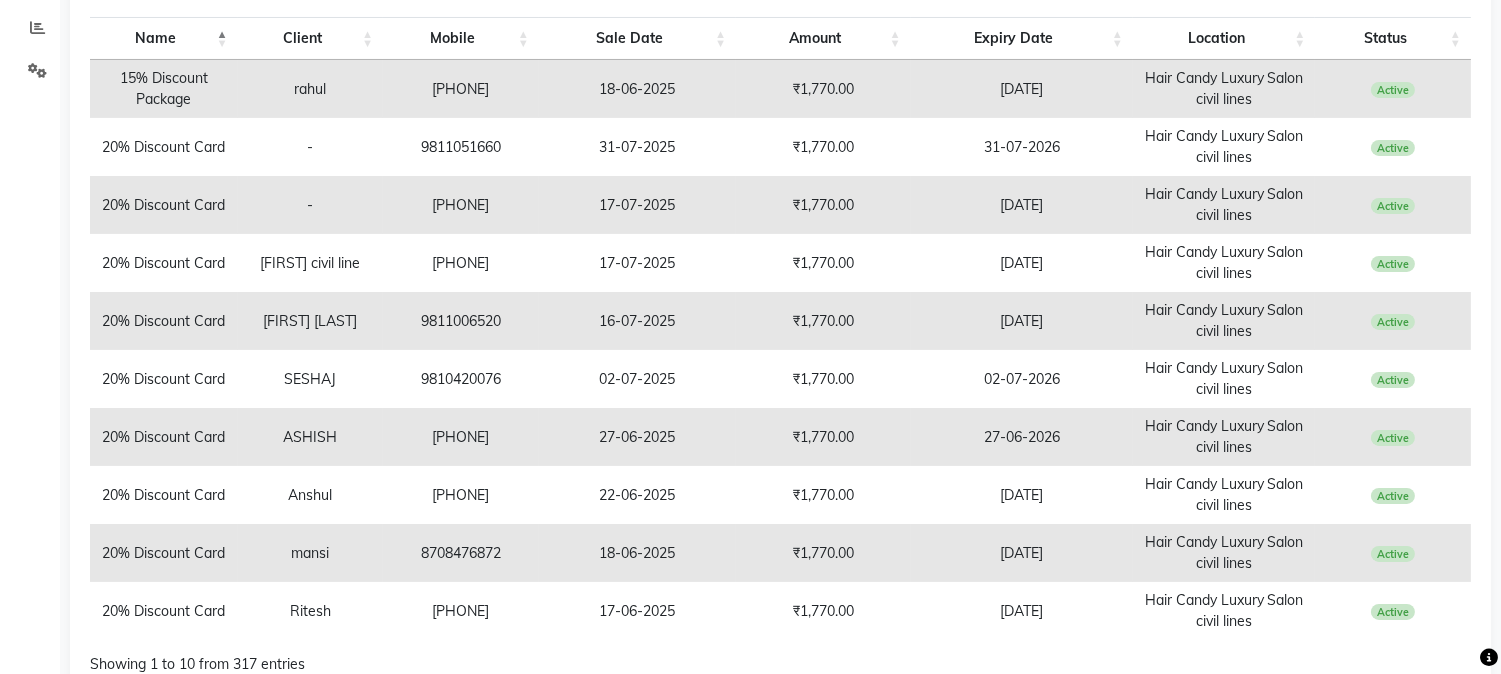 click on "Active" at bounding box center (1393, 263) 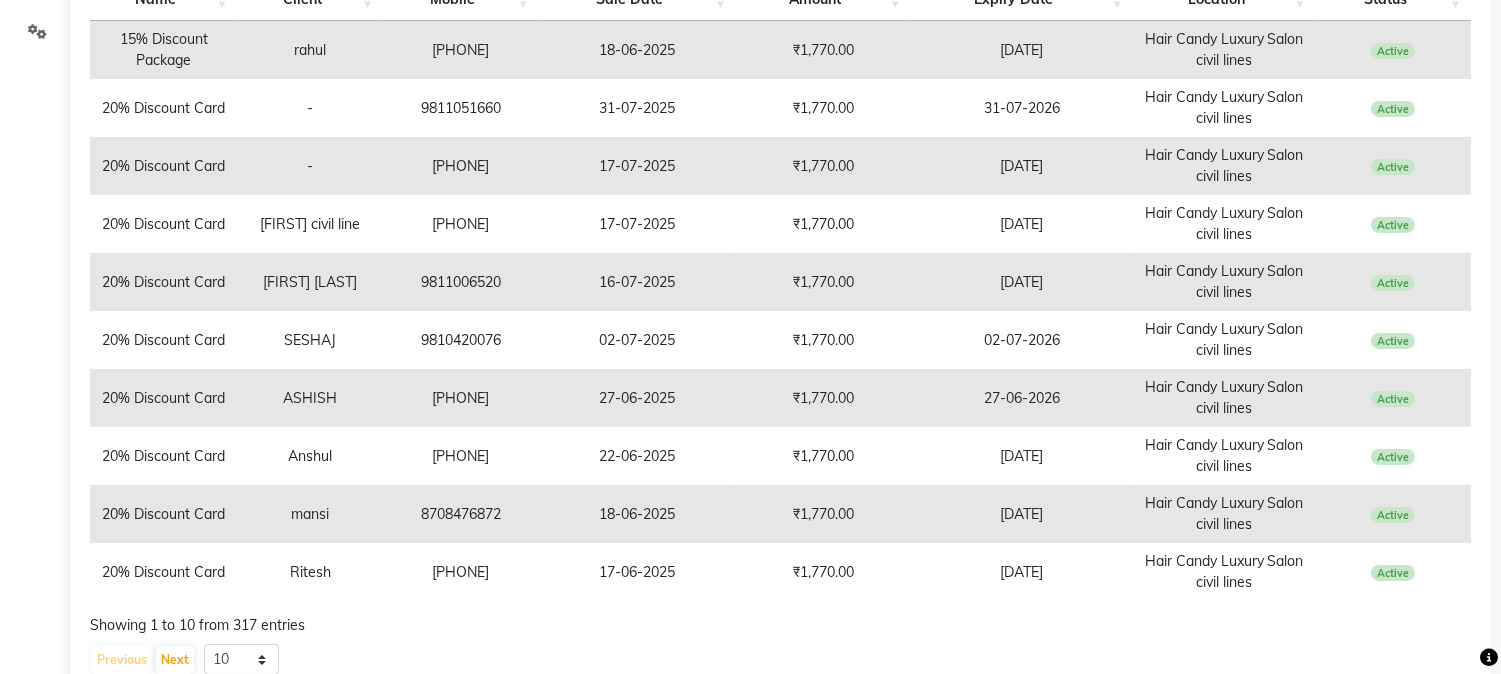 scroll, scrollTop: 457, scrollLeft: 0, axis: vertical 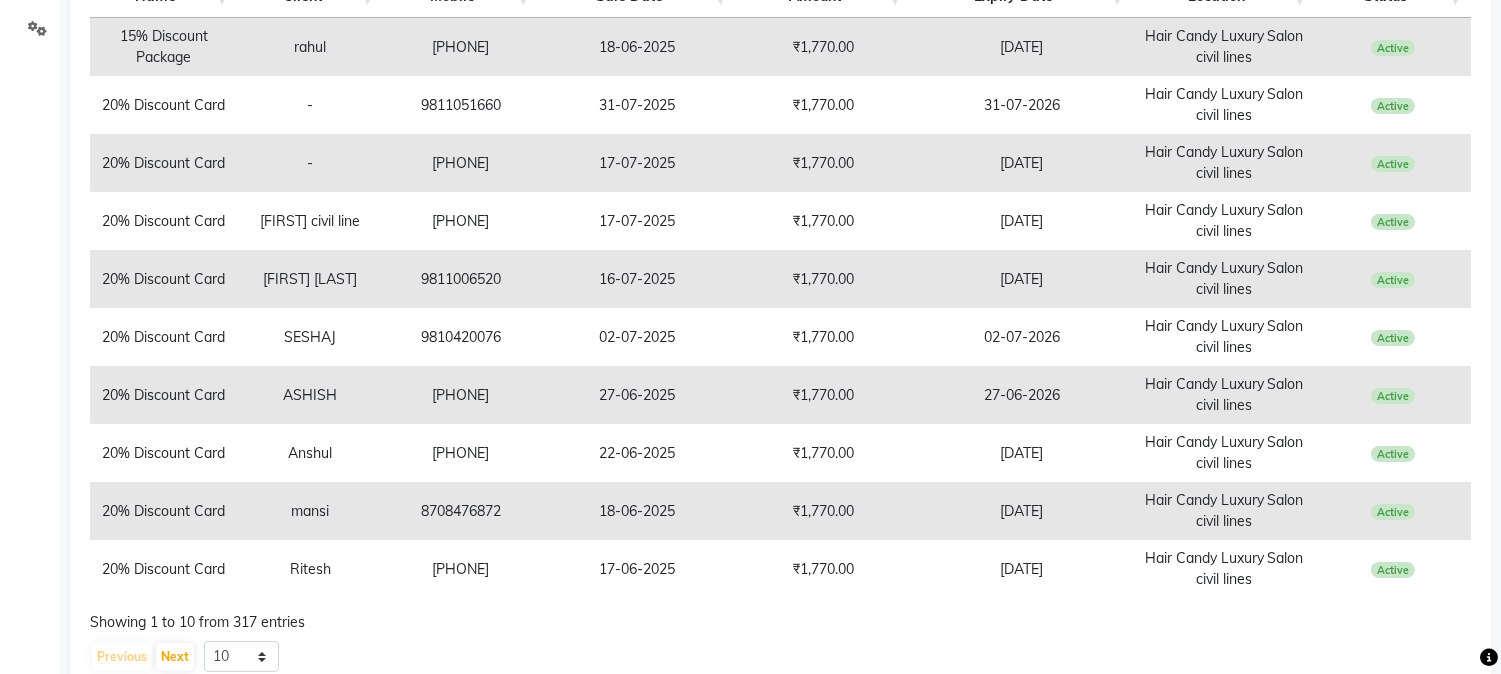 click on "8708476872" at bounding box center (461, 511) 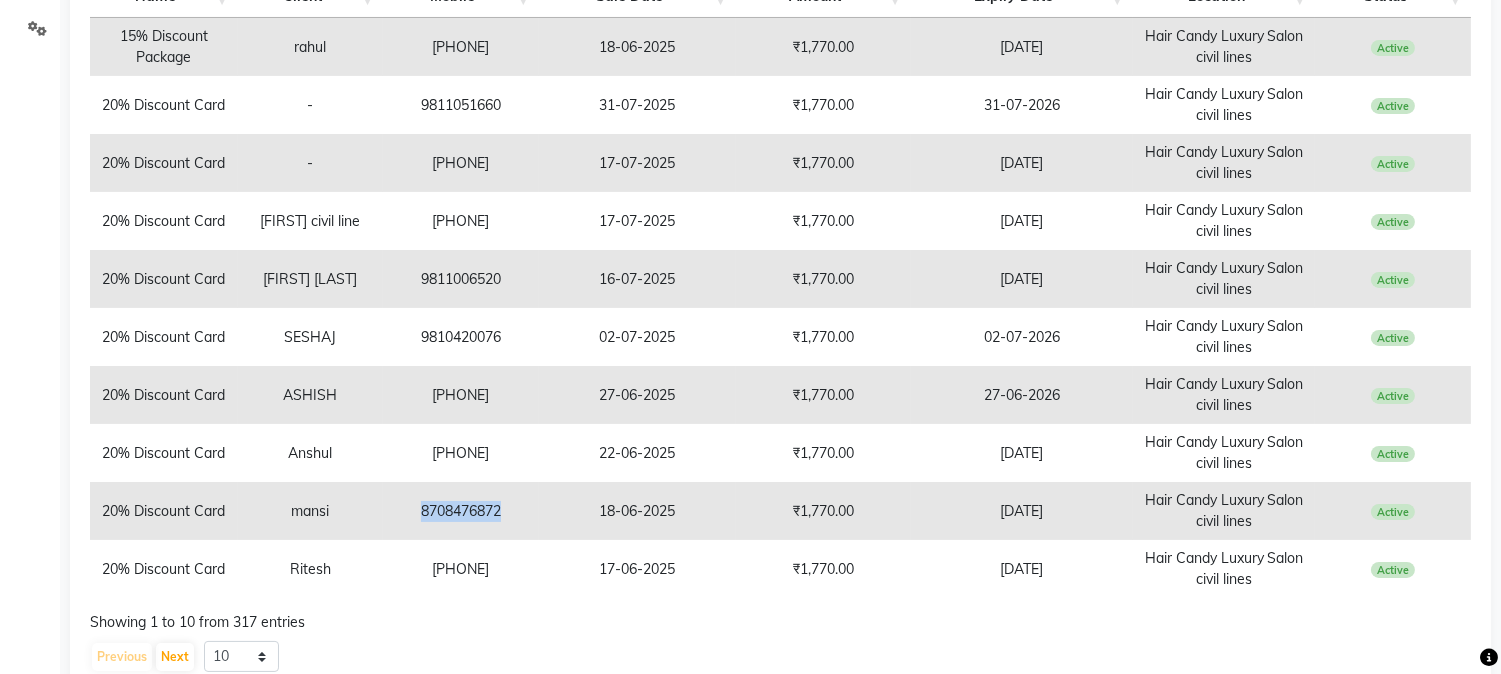 click on "8708476872" at bounding box center (461, 511) 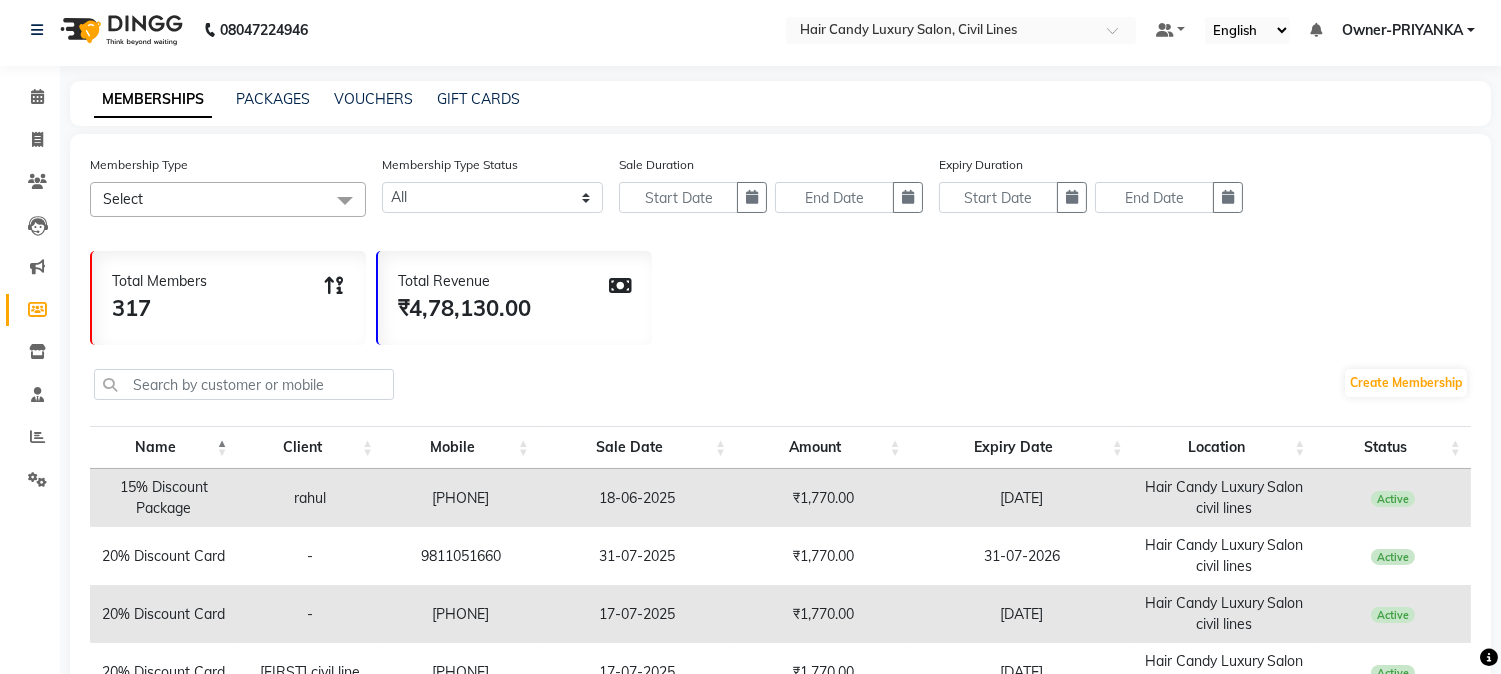 scroll, scrollTop: 0, scrollLeft: 0, axis: both 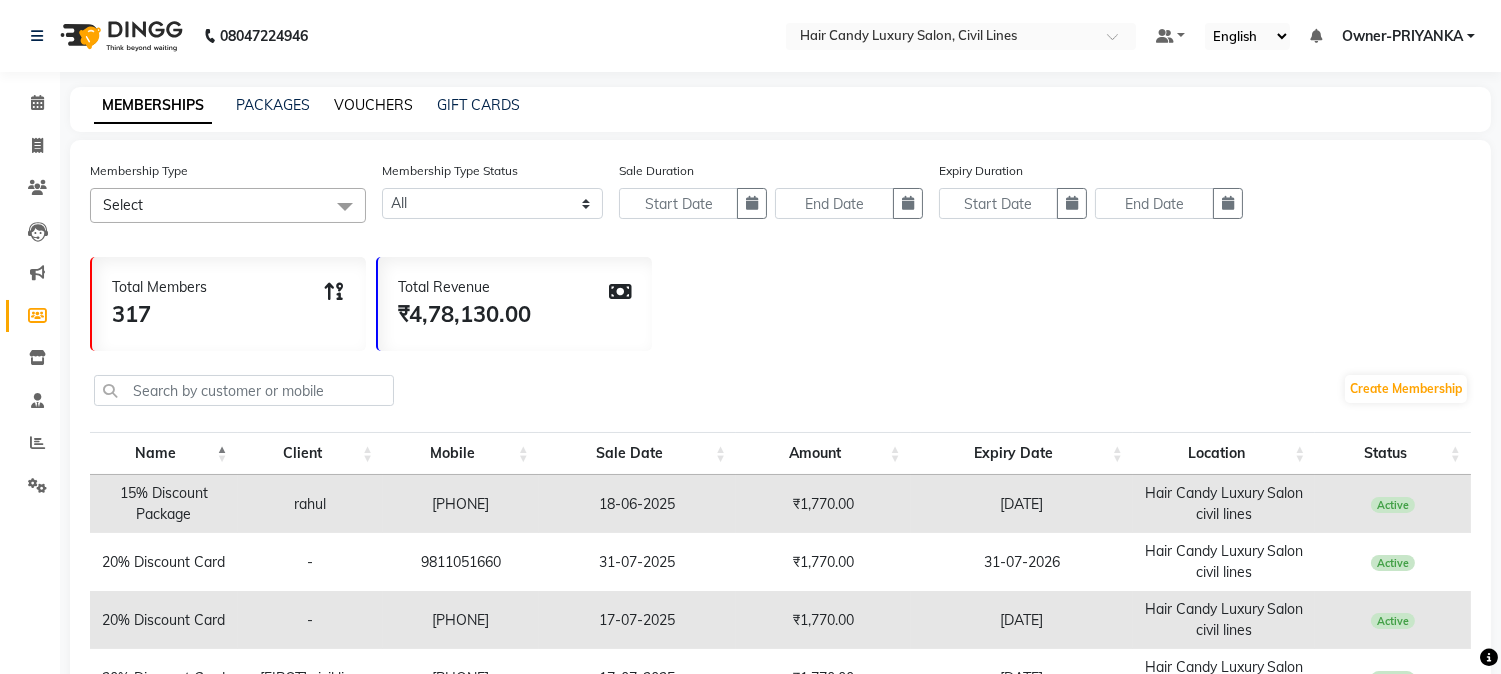 click on "VOUCHERS" 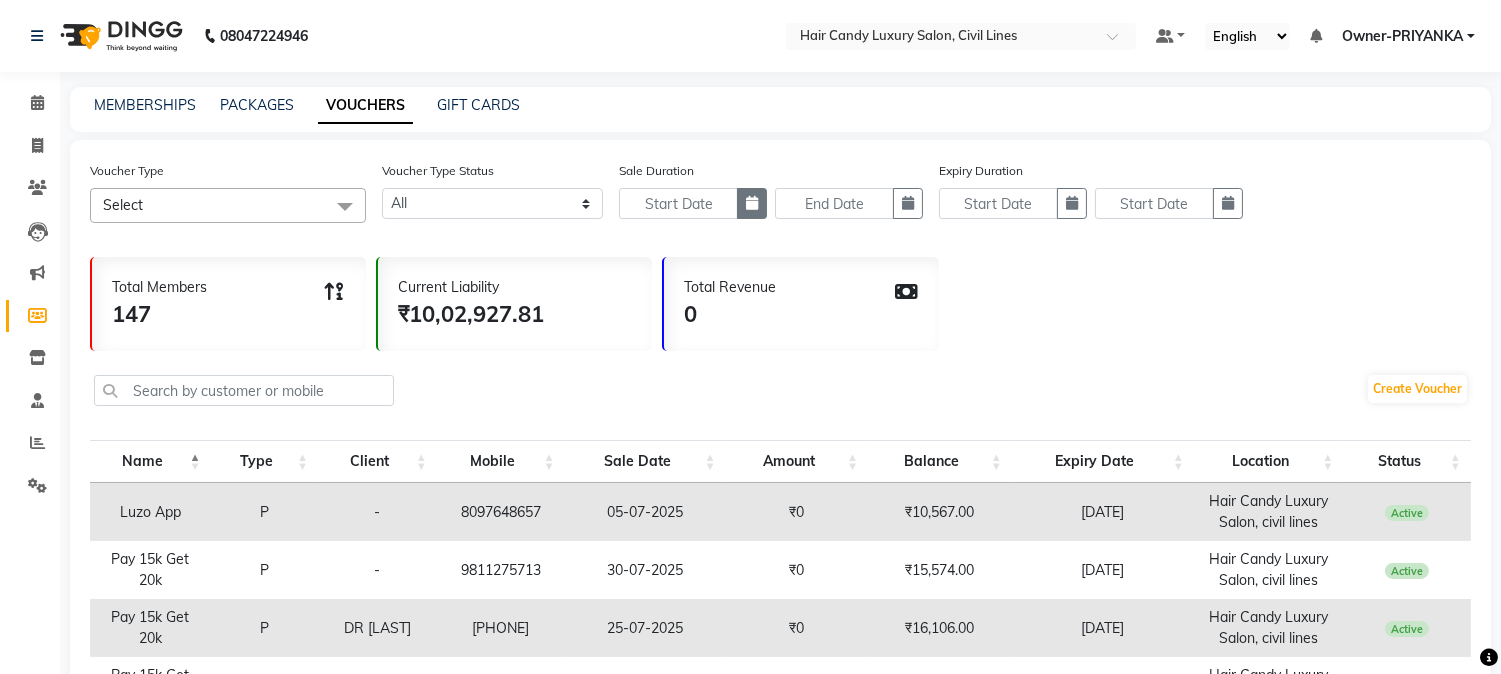 click 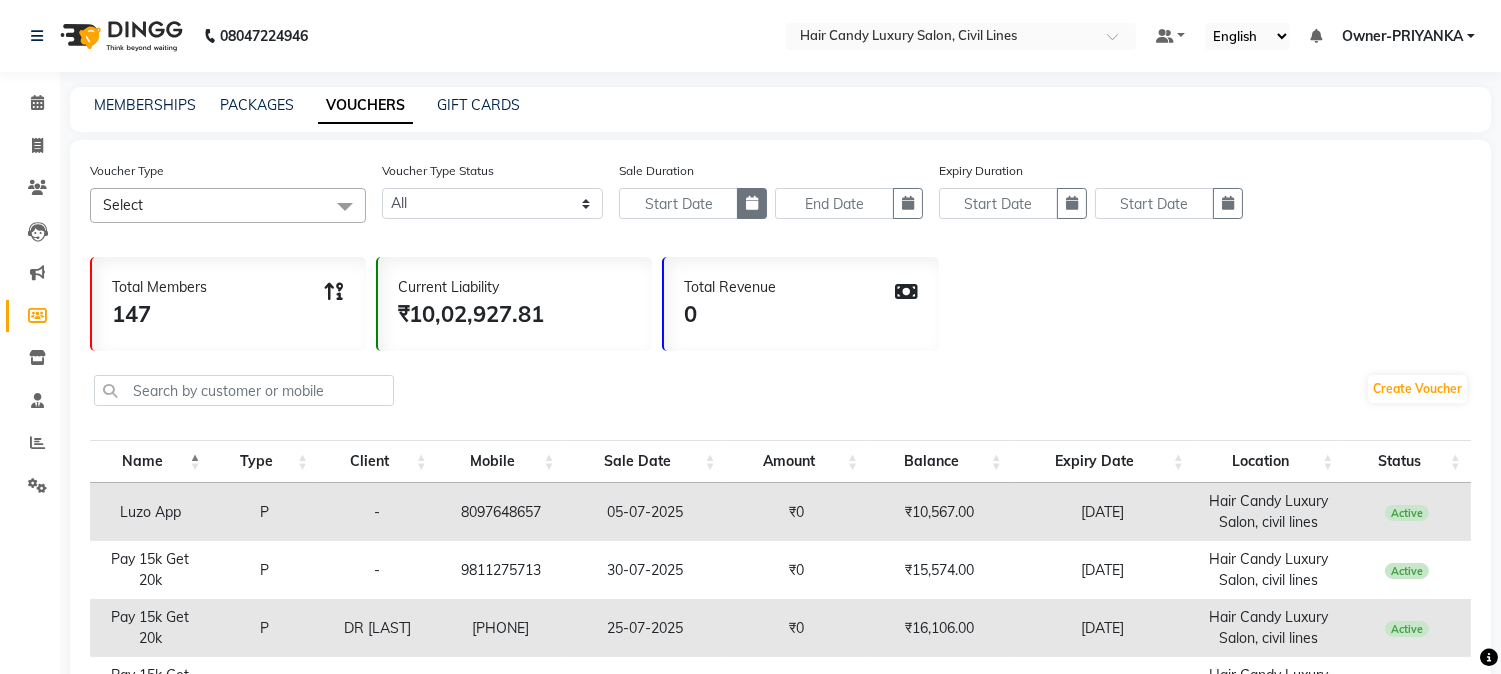 select on "8" 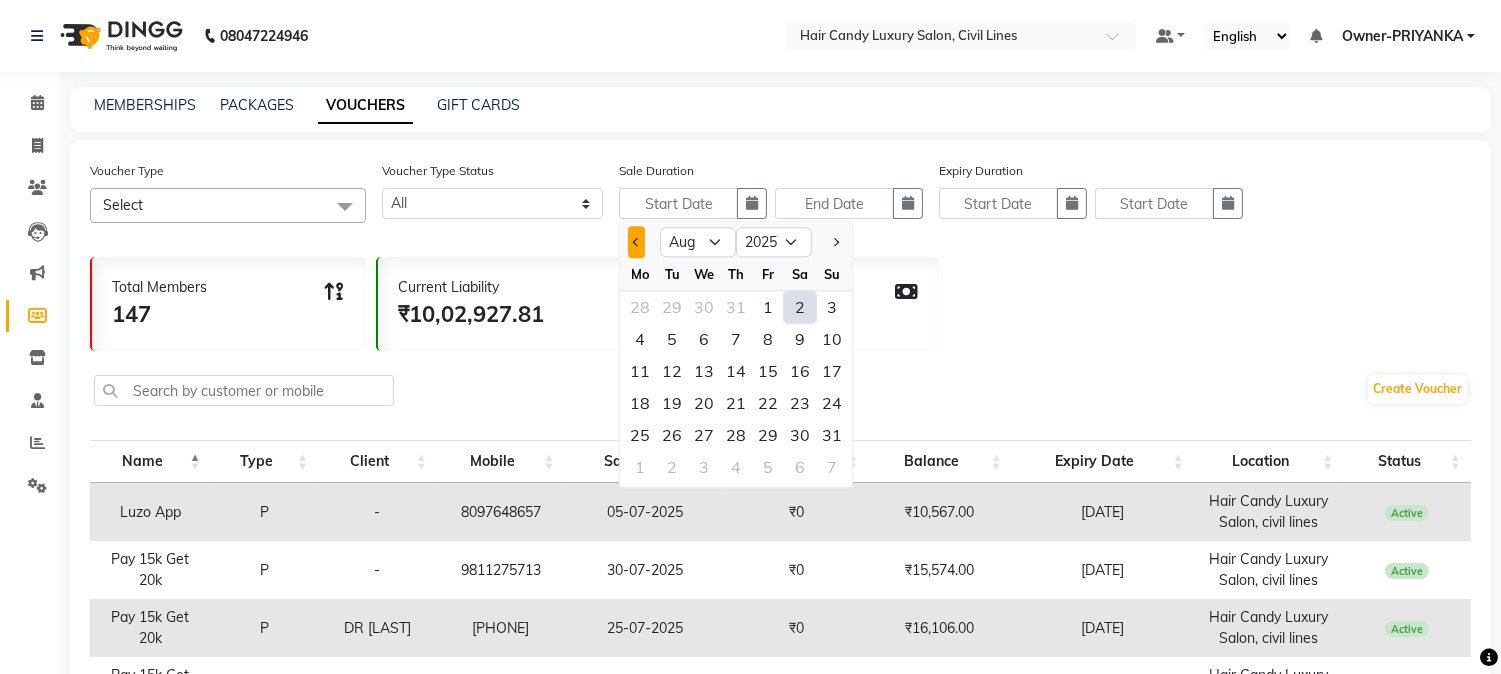 click 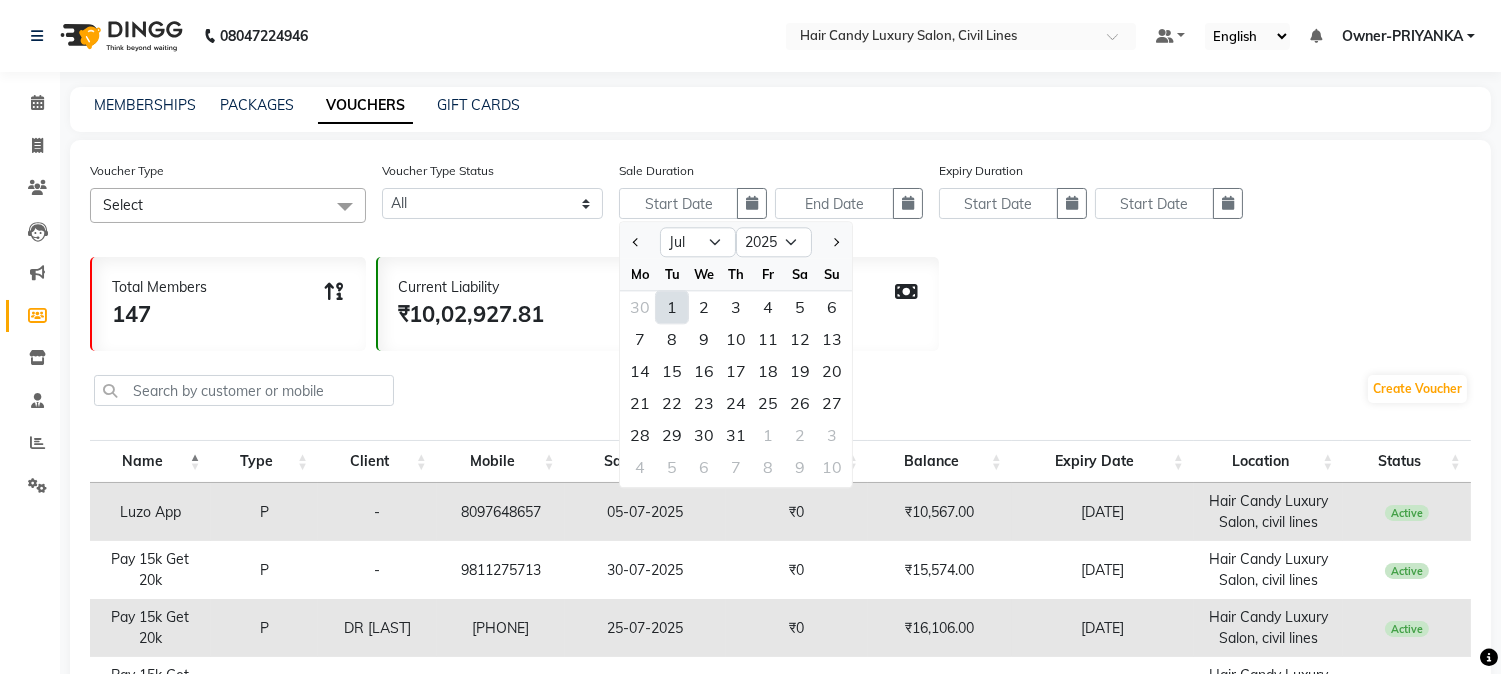 click on "1" 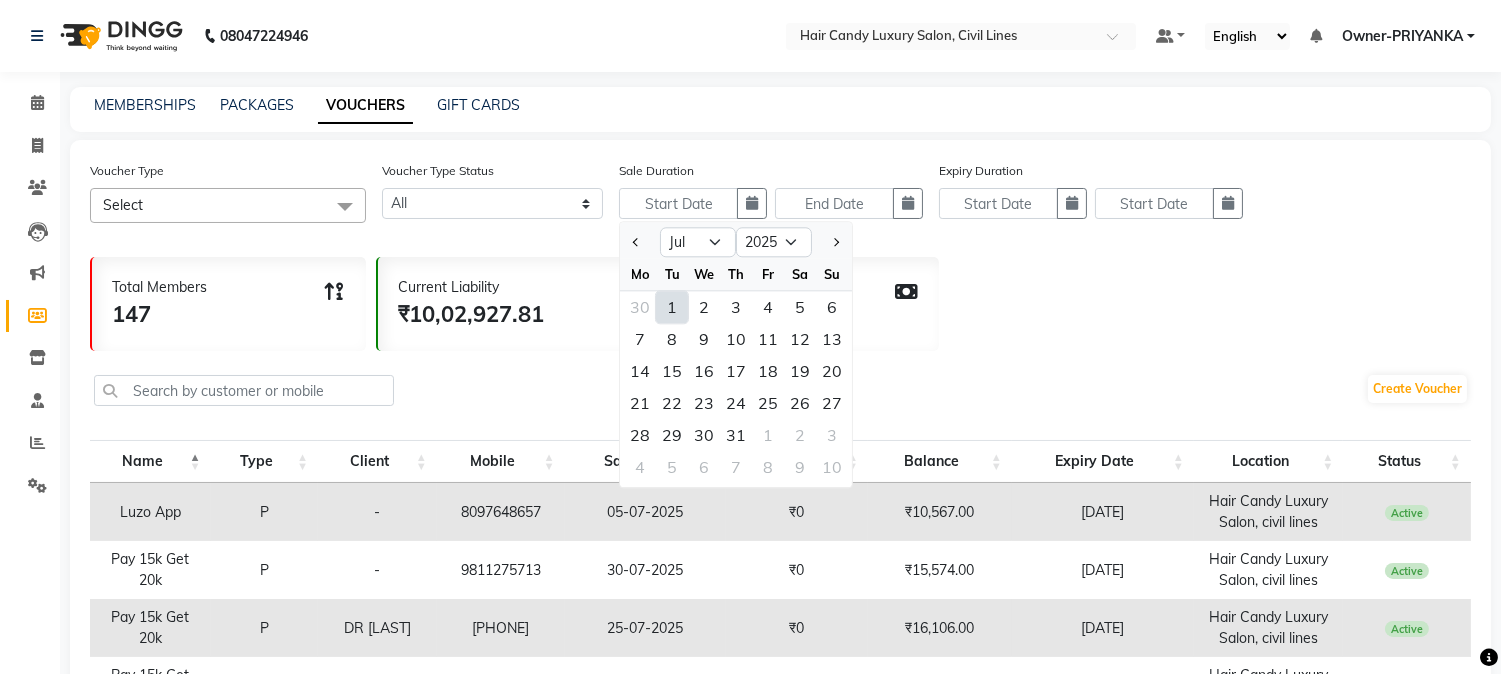 type on "01-07-2025" 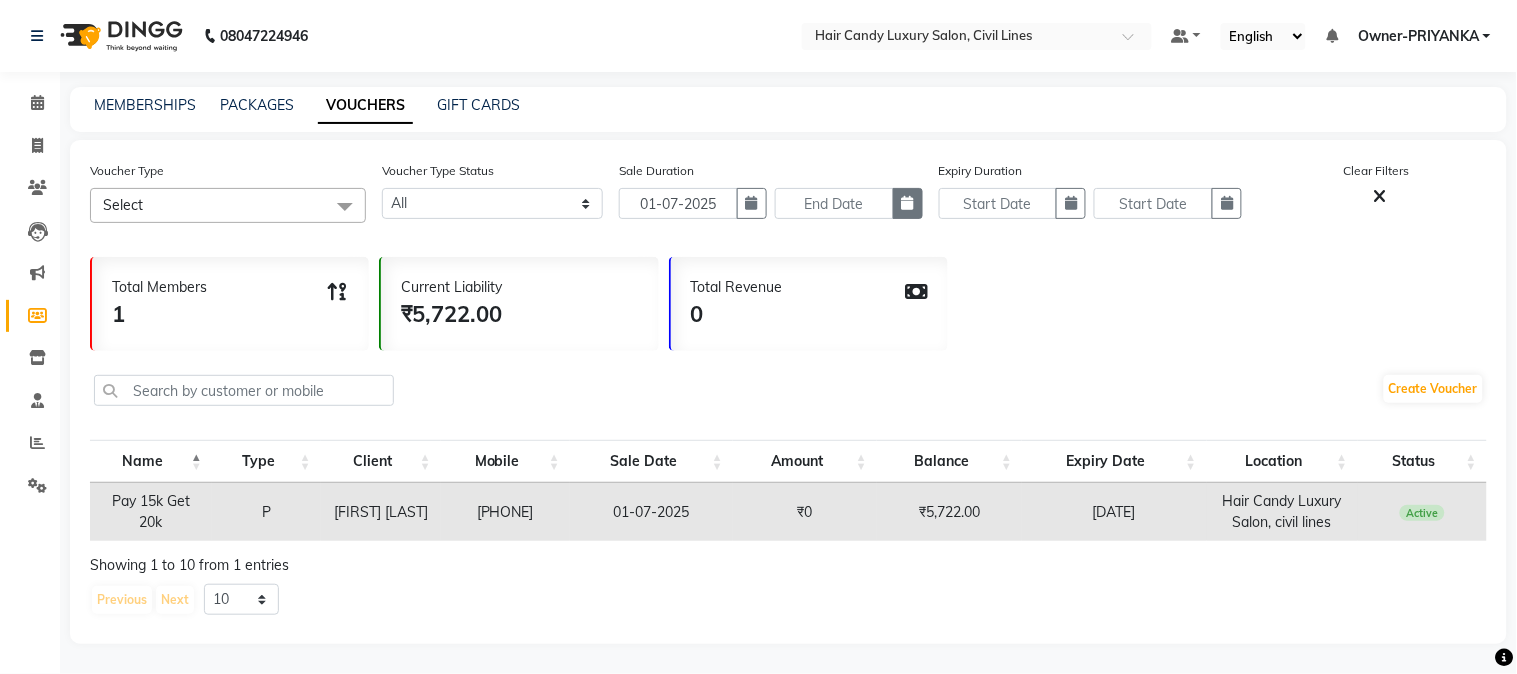 click 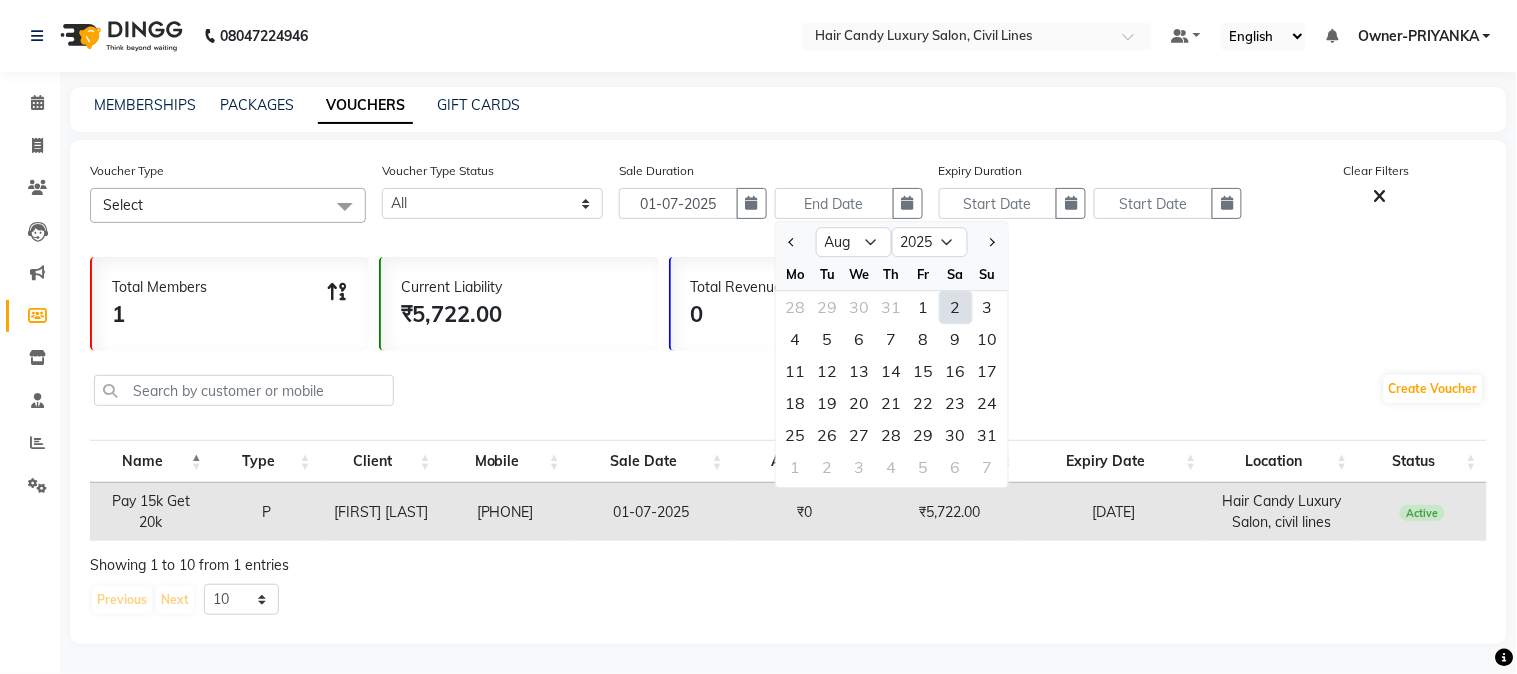 click on "2" 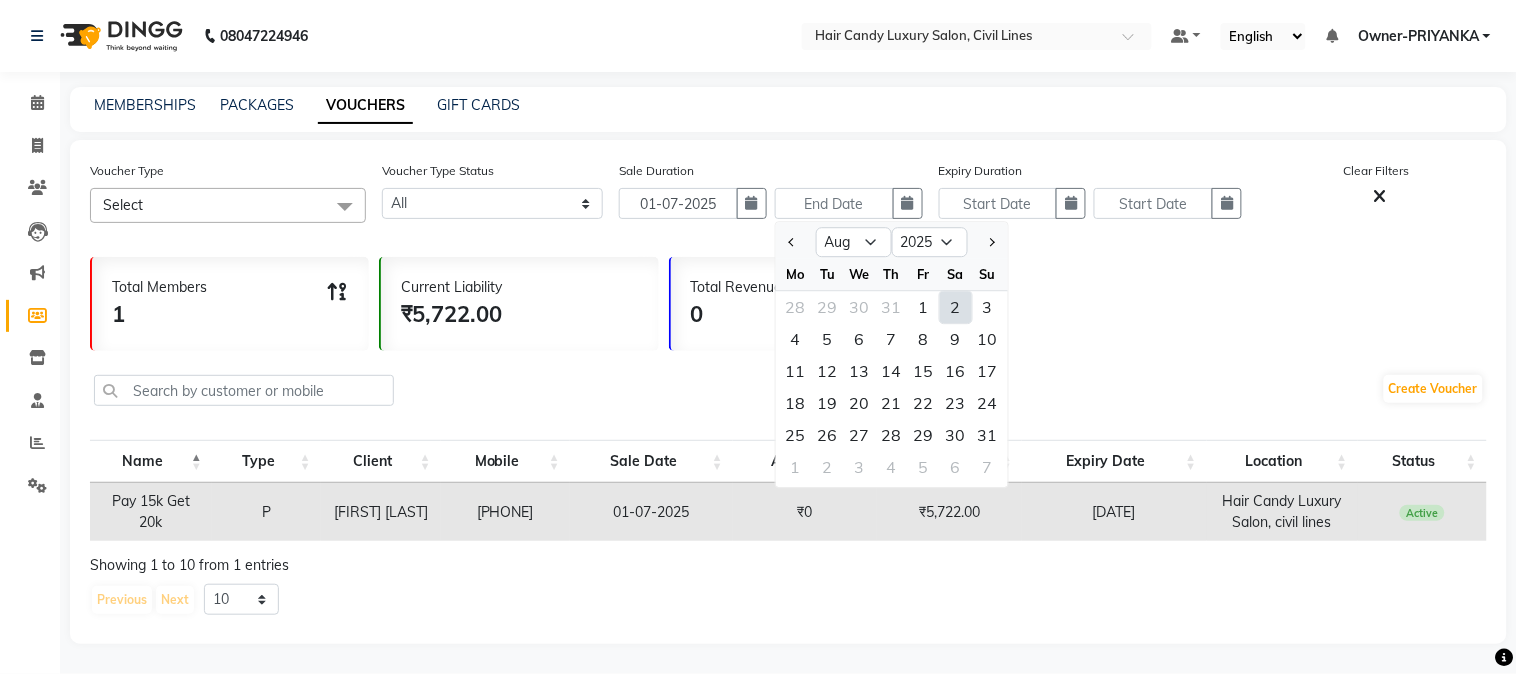 type on "02-08-2025" 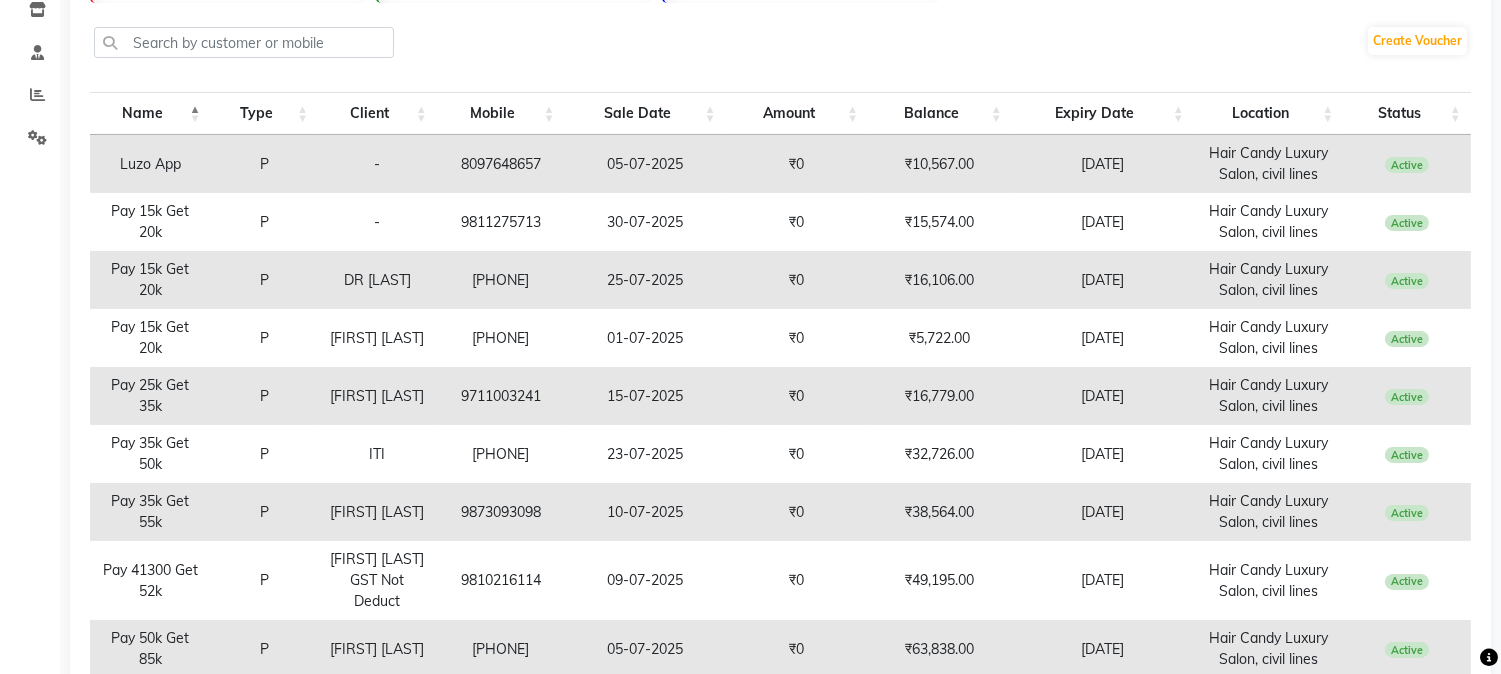 scroll, scrollTop: 350, scrollLeft: 0, axis: vertical 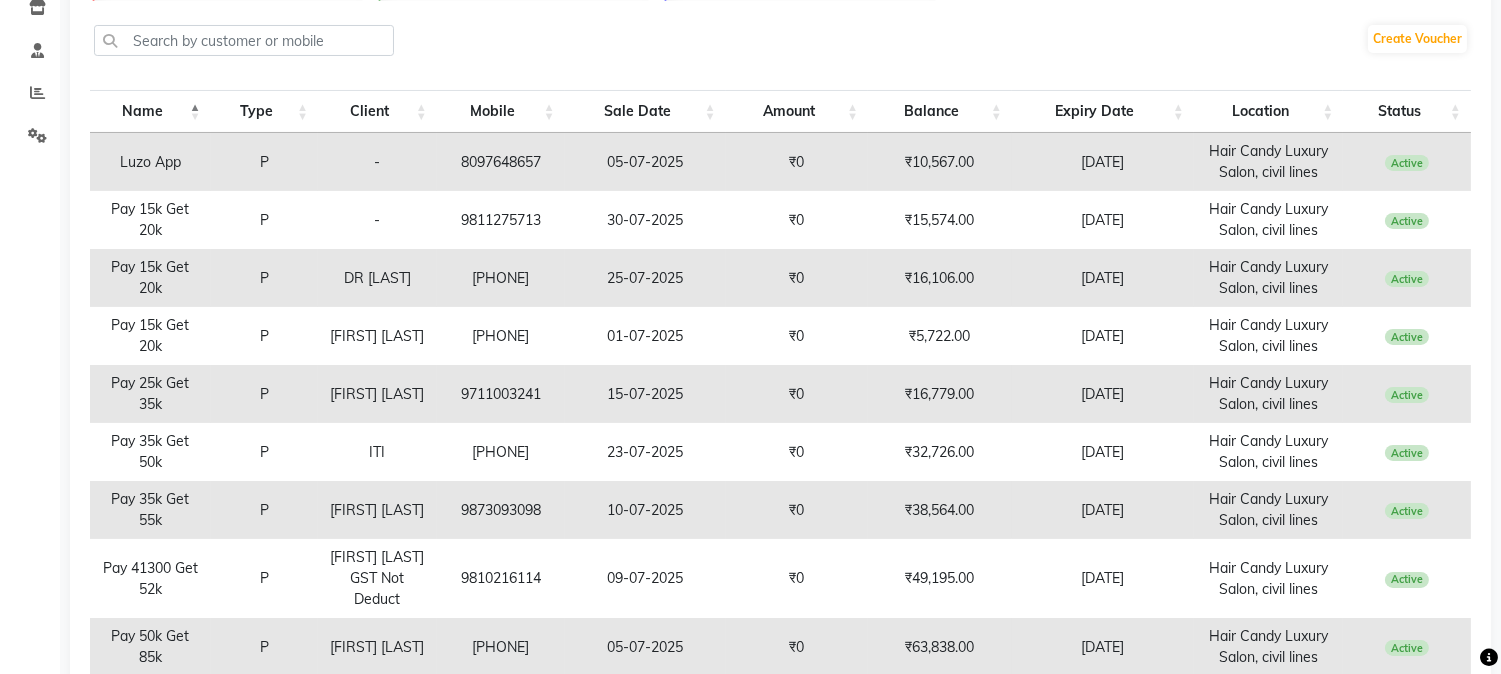 click on "9811275713" at bounding box center [501, 220] 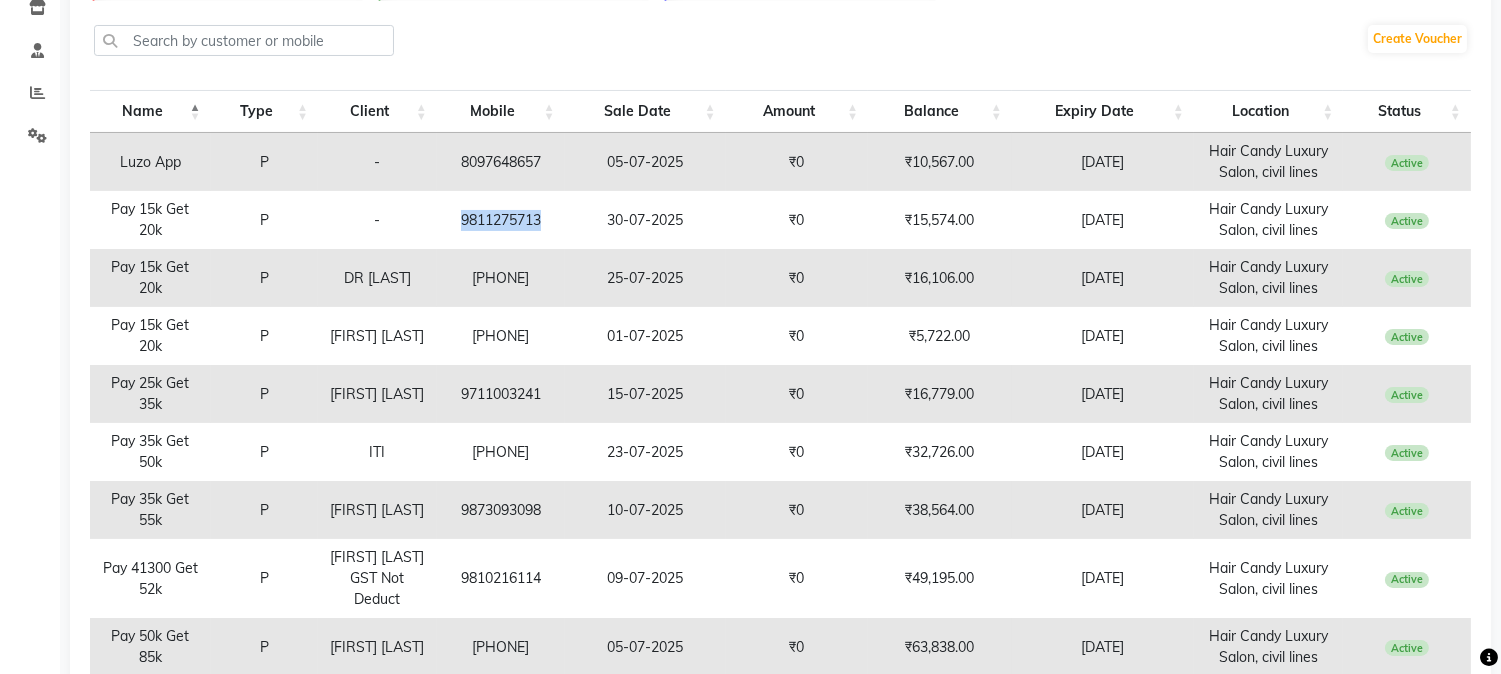click on "9811275713" at bounding box center [501, 220] 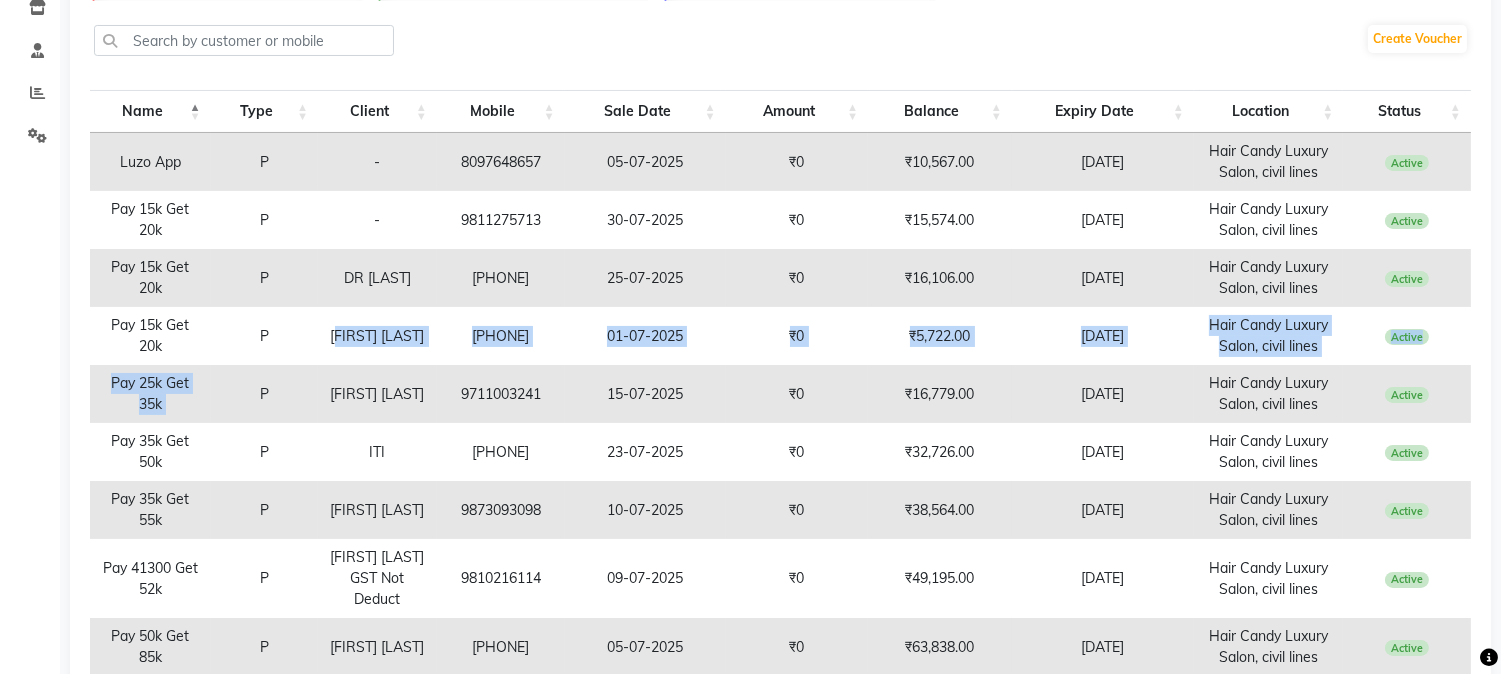 drag, startPoint x: 283, startPoint y: 365, endPoint x: 342, endPoint y: 324, distance: 71.84706 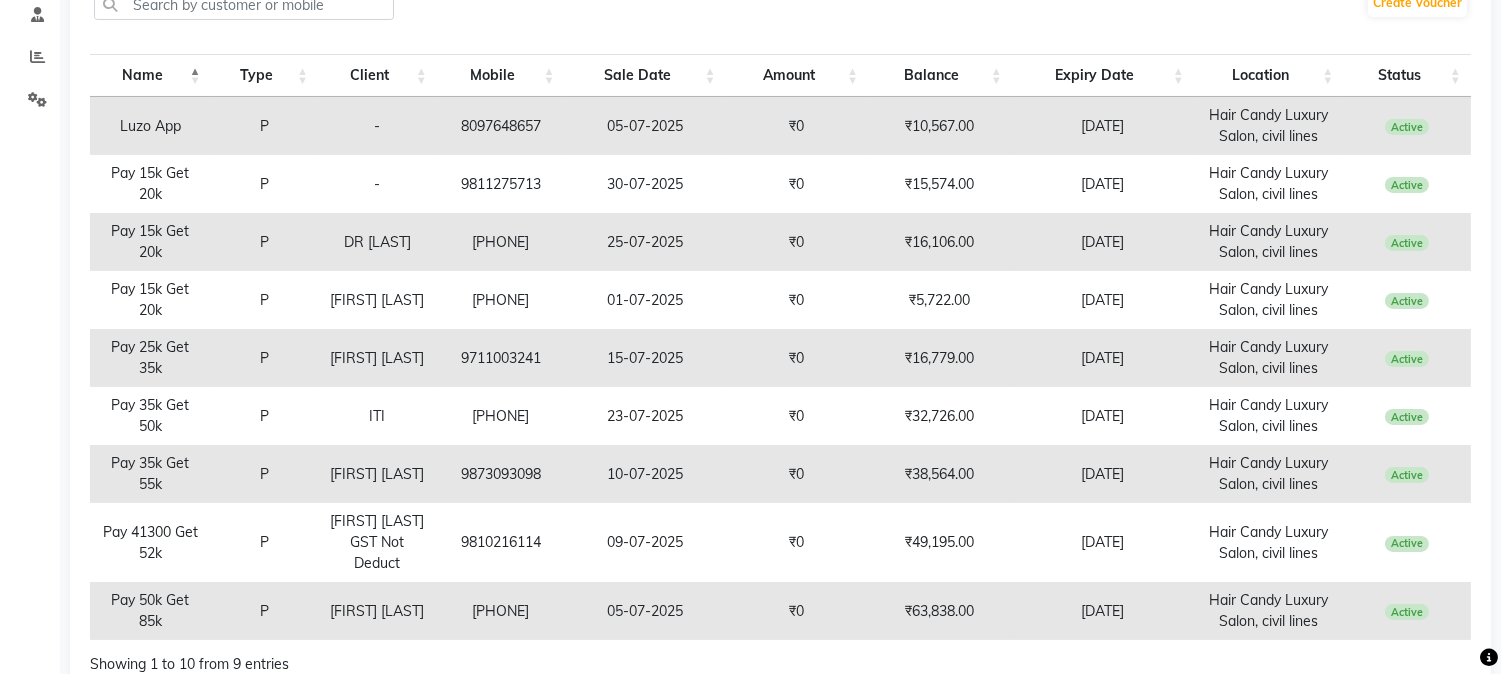 scroll, scrollTop: 385, scrollLeft: 0, axis: vertical 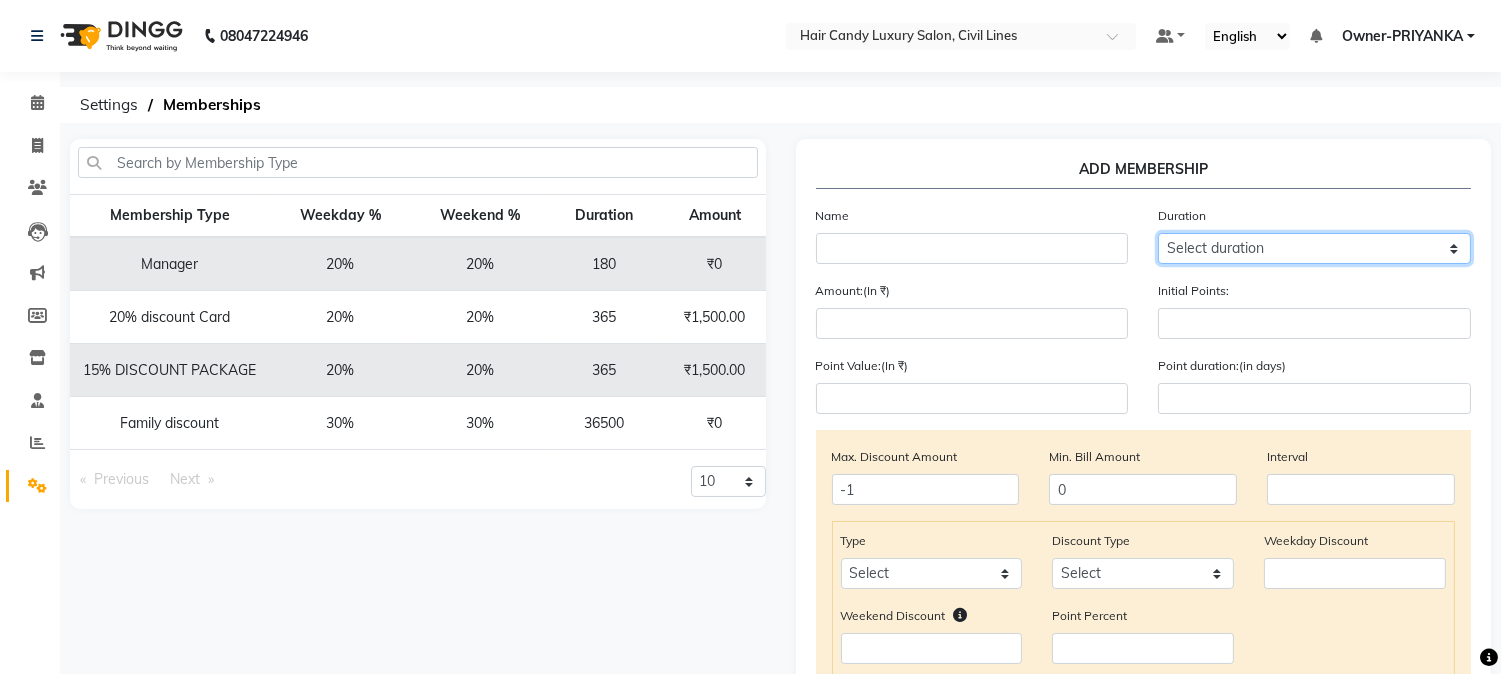 click on "Select duration Week  Half-month  Month  Year  Life Time  4 Months  8 Months  6 Months  15 Months  18 Months  30 Months  90 Days  210 Days  240 Days  270 Days  395 Days  425 Days  1 Day  2 Years  10 Months  3 Years  5 Years" 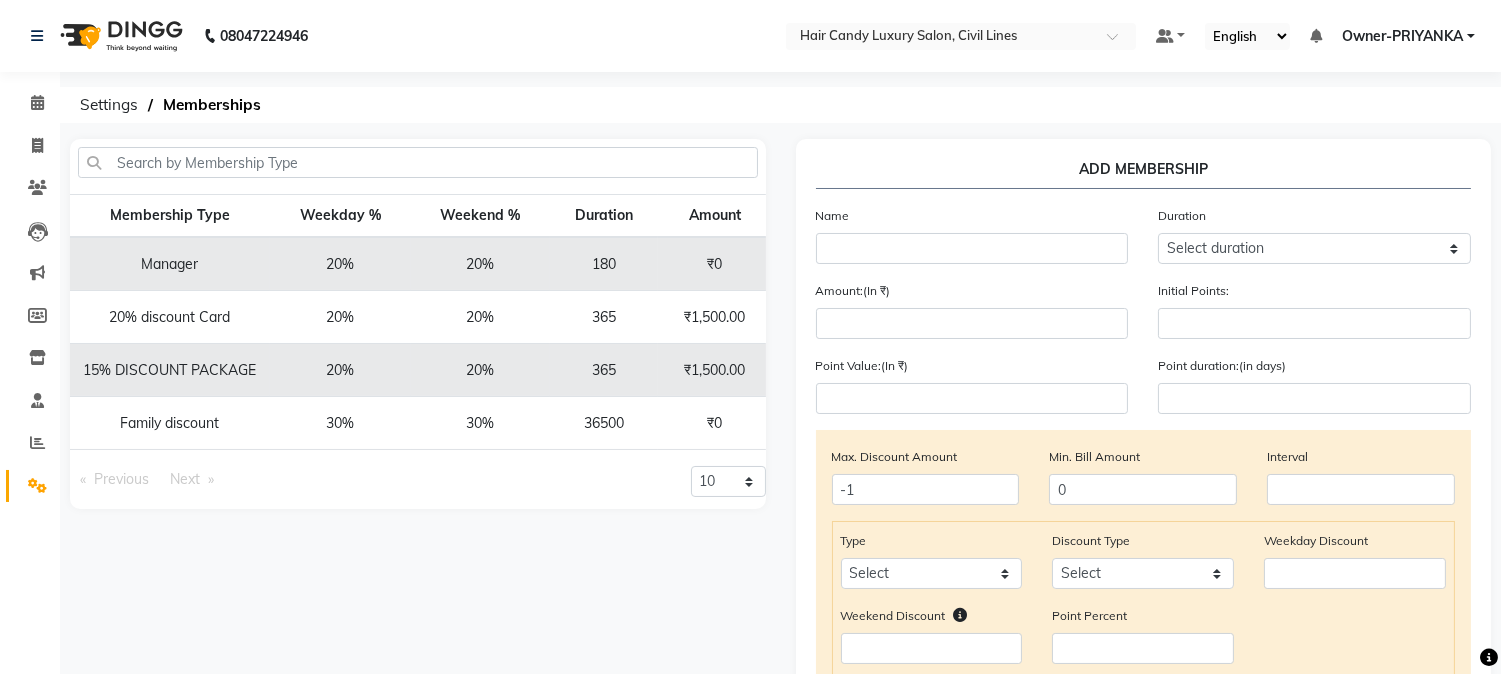 click on "ADD MEMBERSHIP" 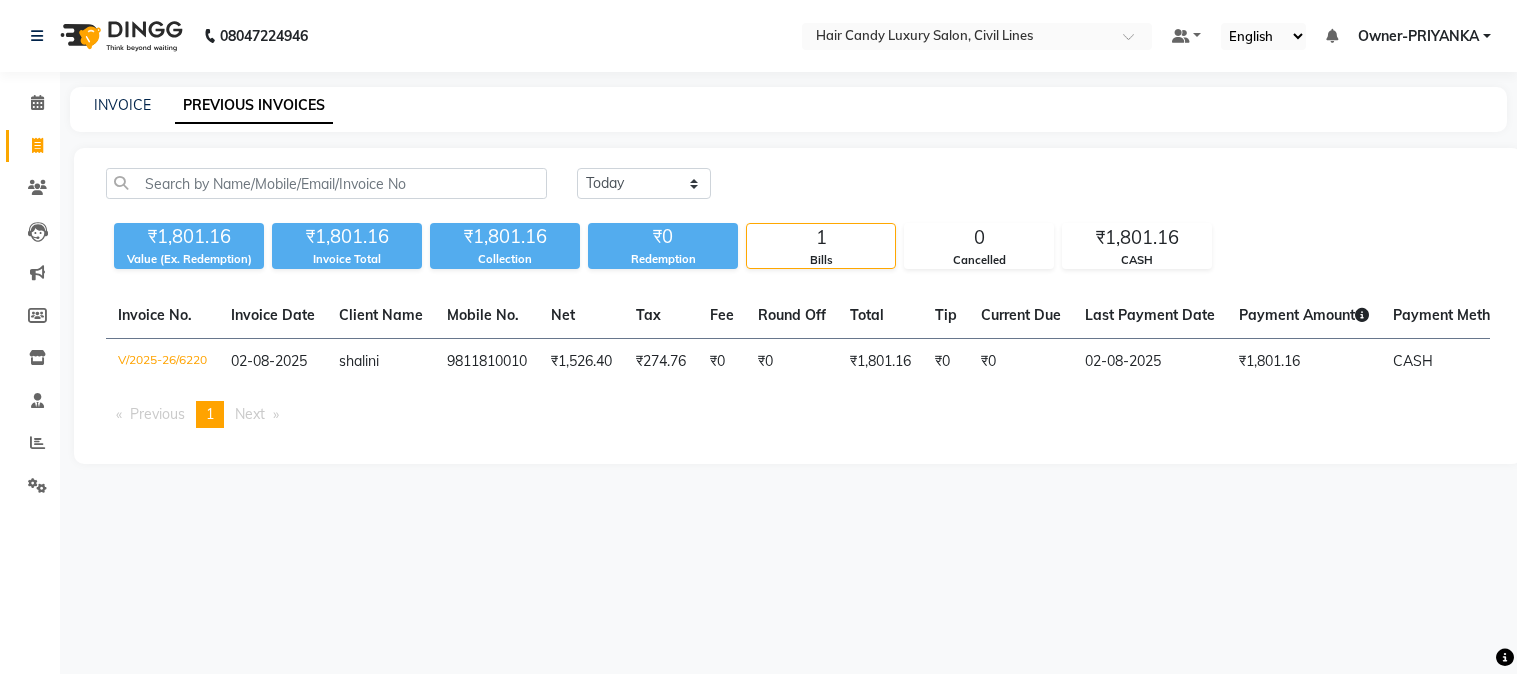 scroll, scrollTop: 0, scrollLeft: 0, axis: both 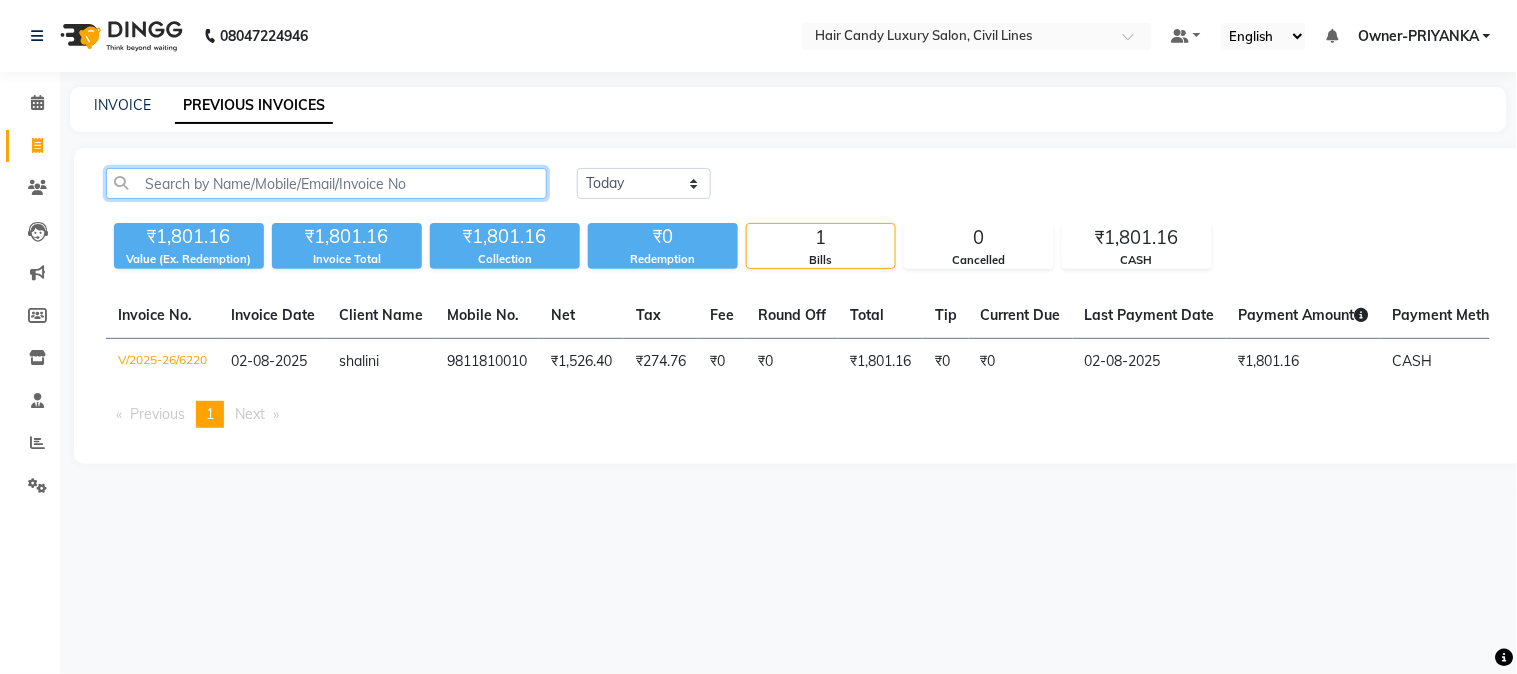 click 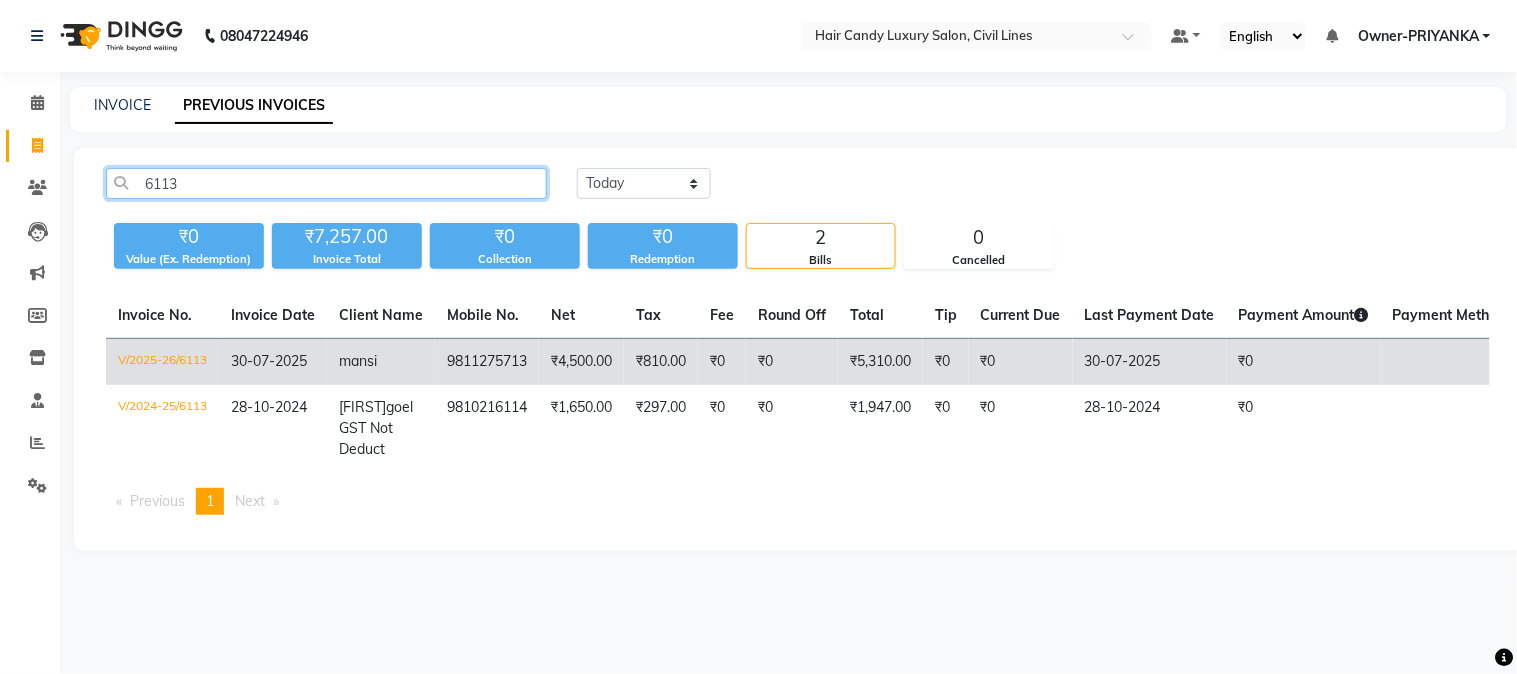 type on "6113" 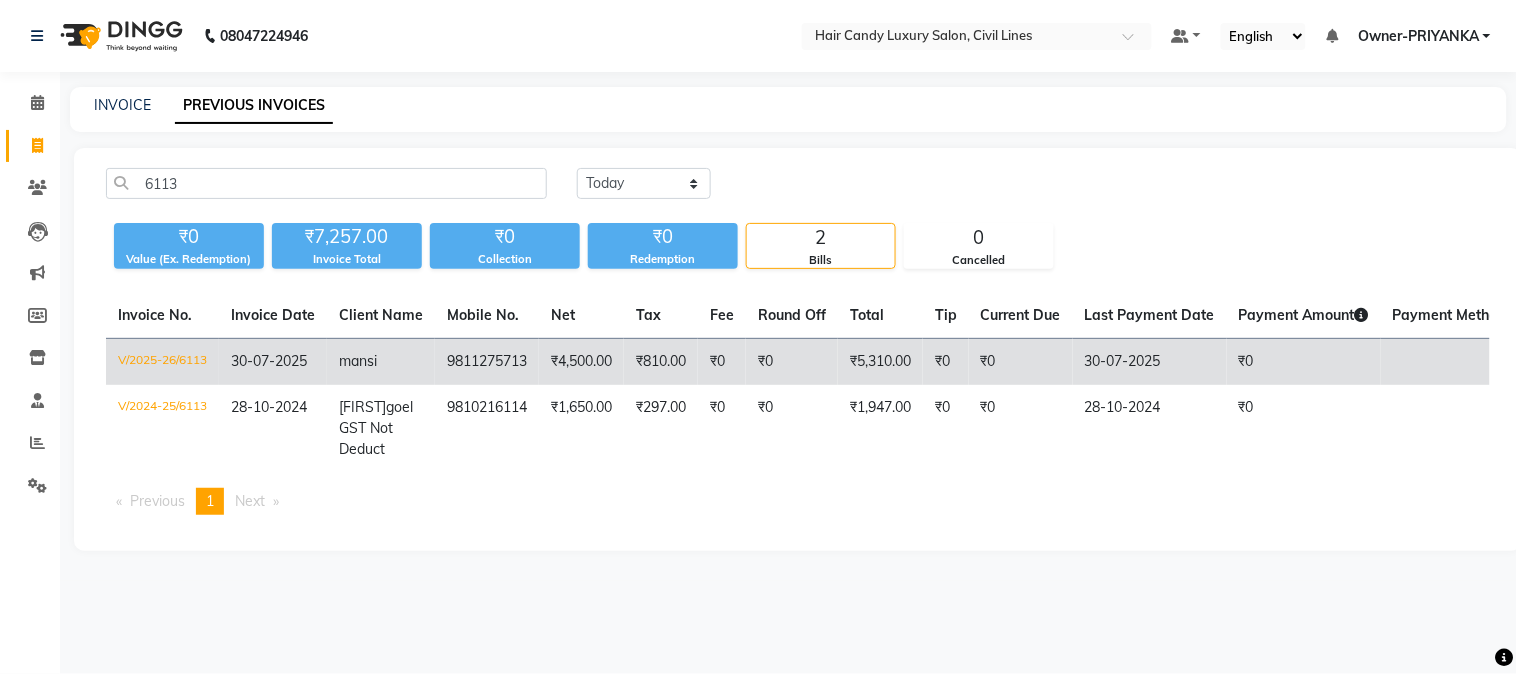 click on "30-07-2025" 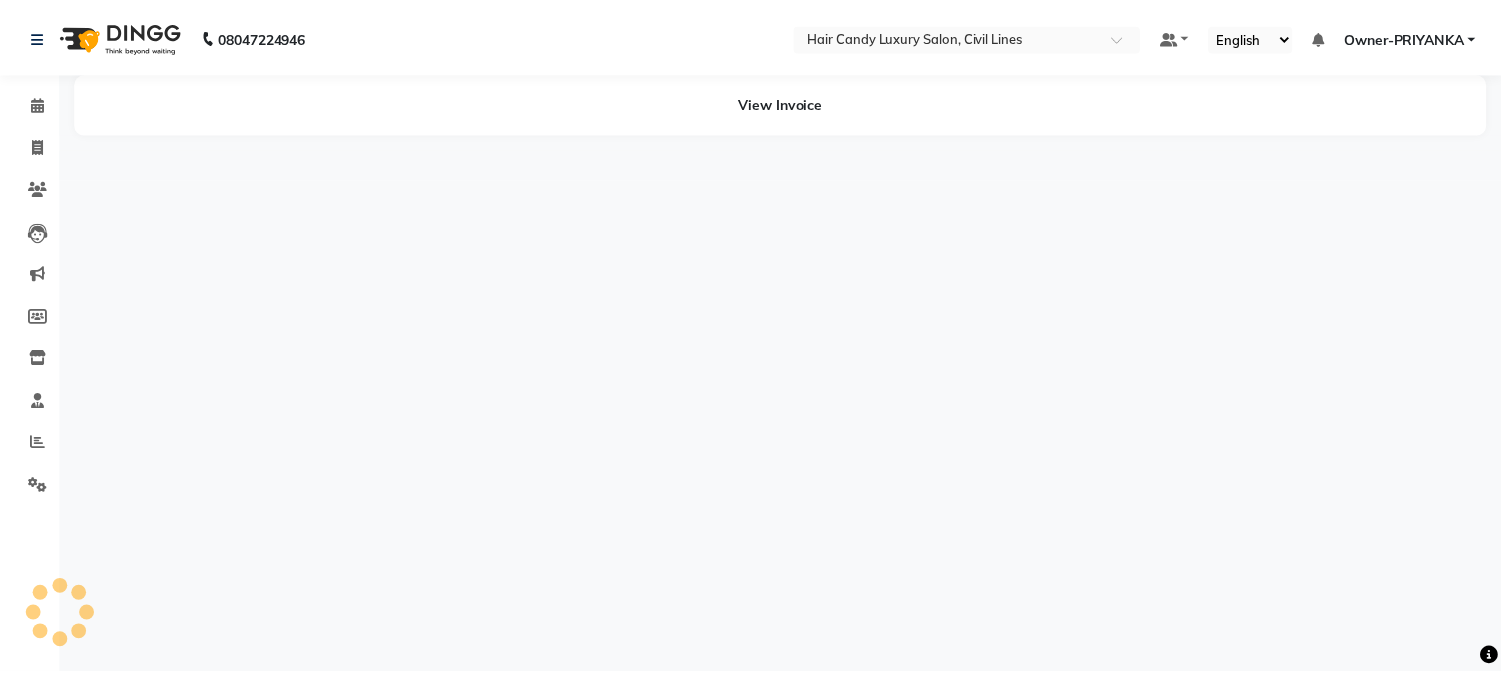 scroll, scrollTop: 0, scrollLeft: 0, axis: both 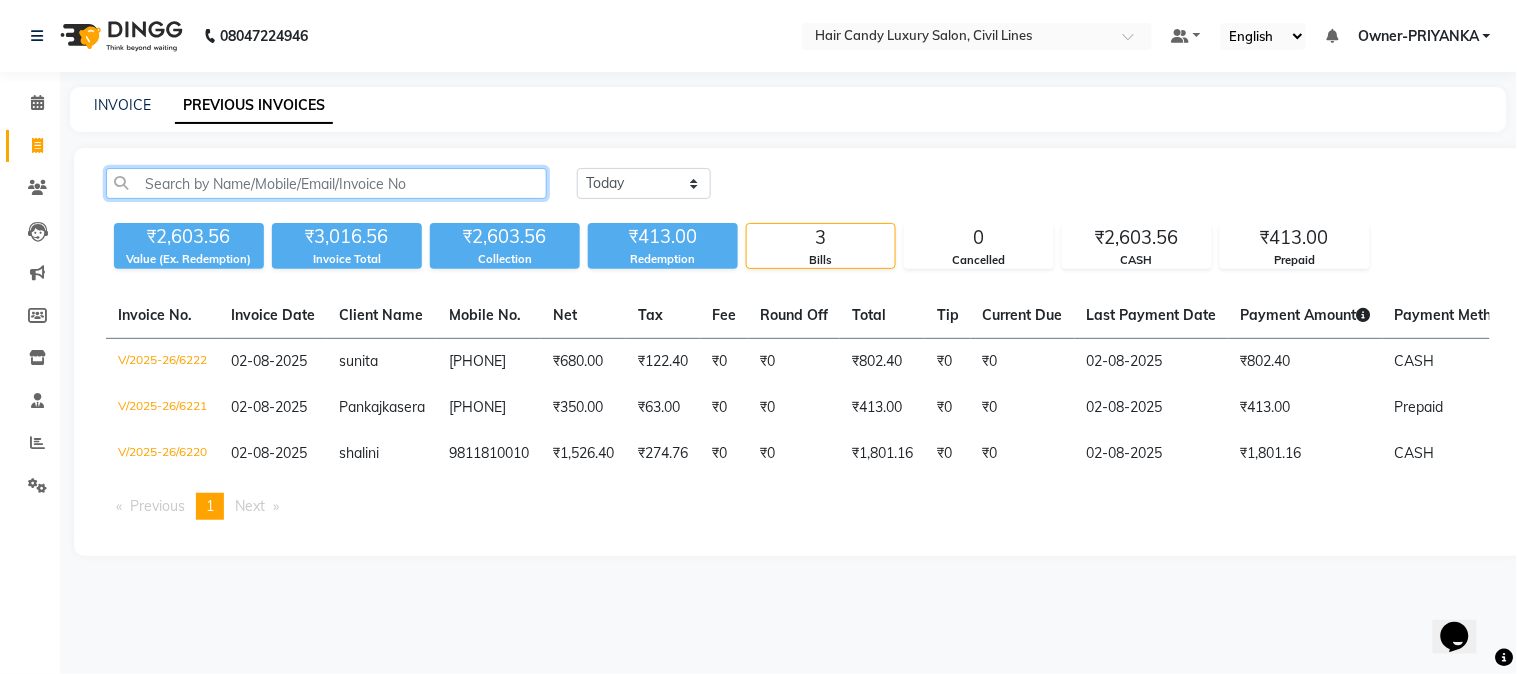 click 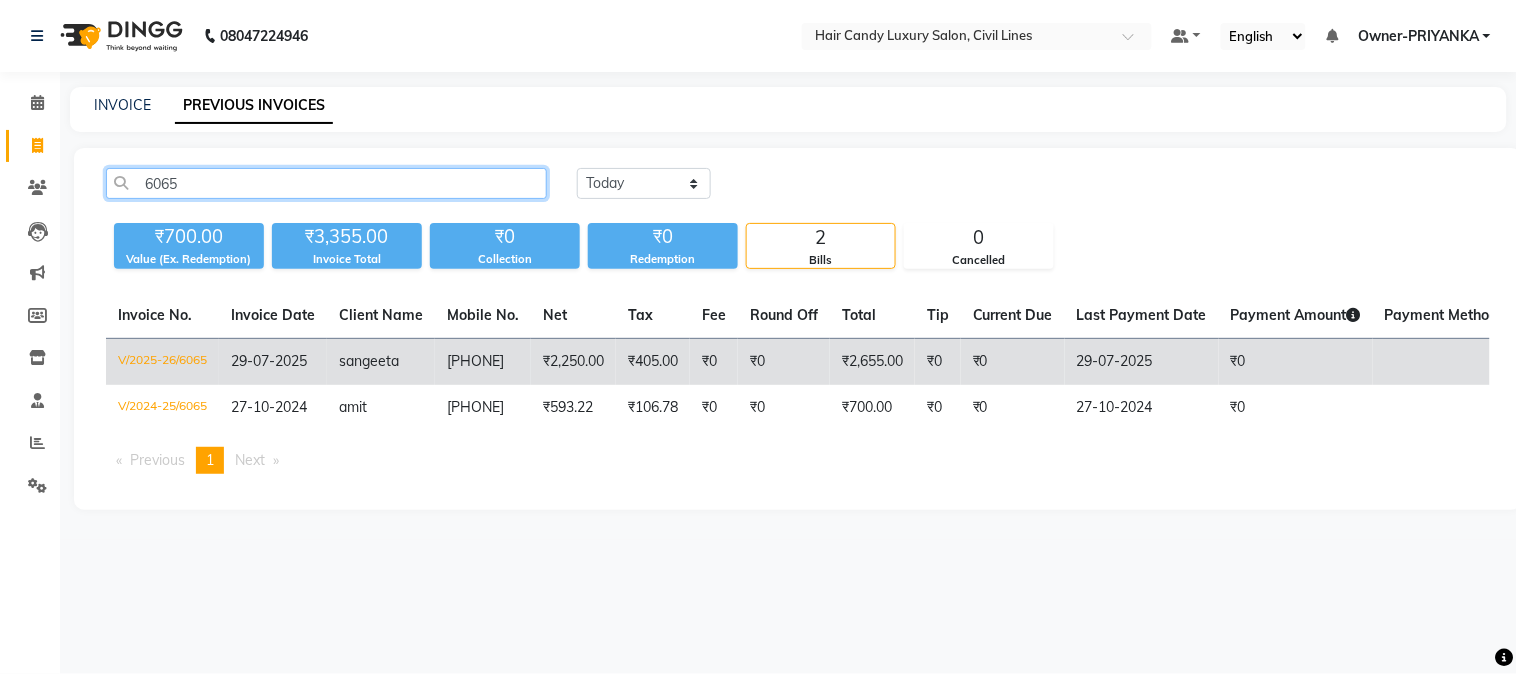 type on "6065" 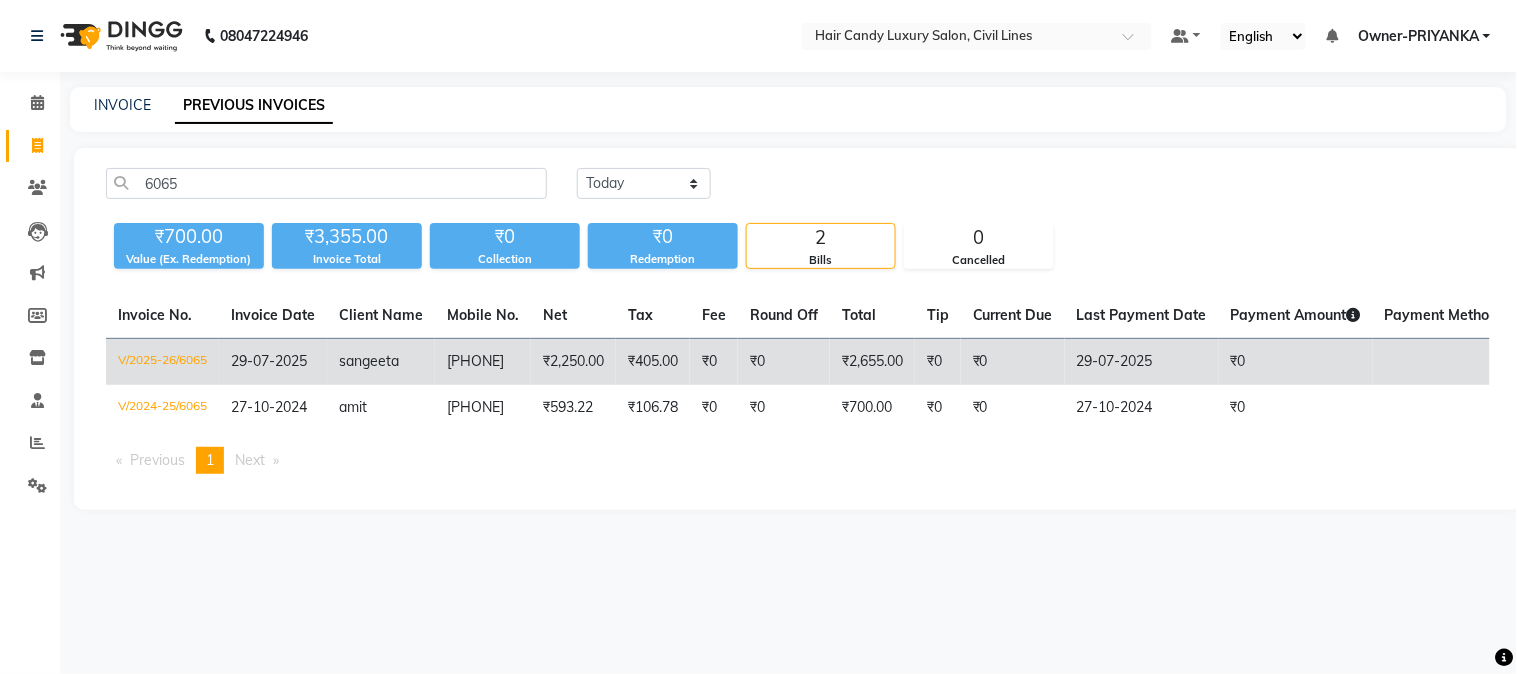click on "29-07-2025" 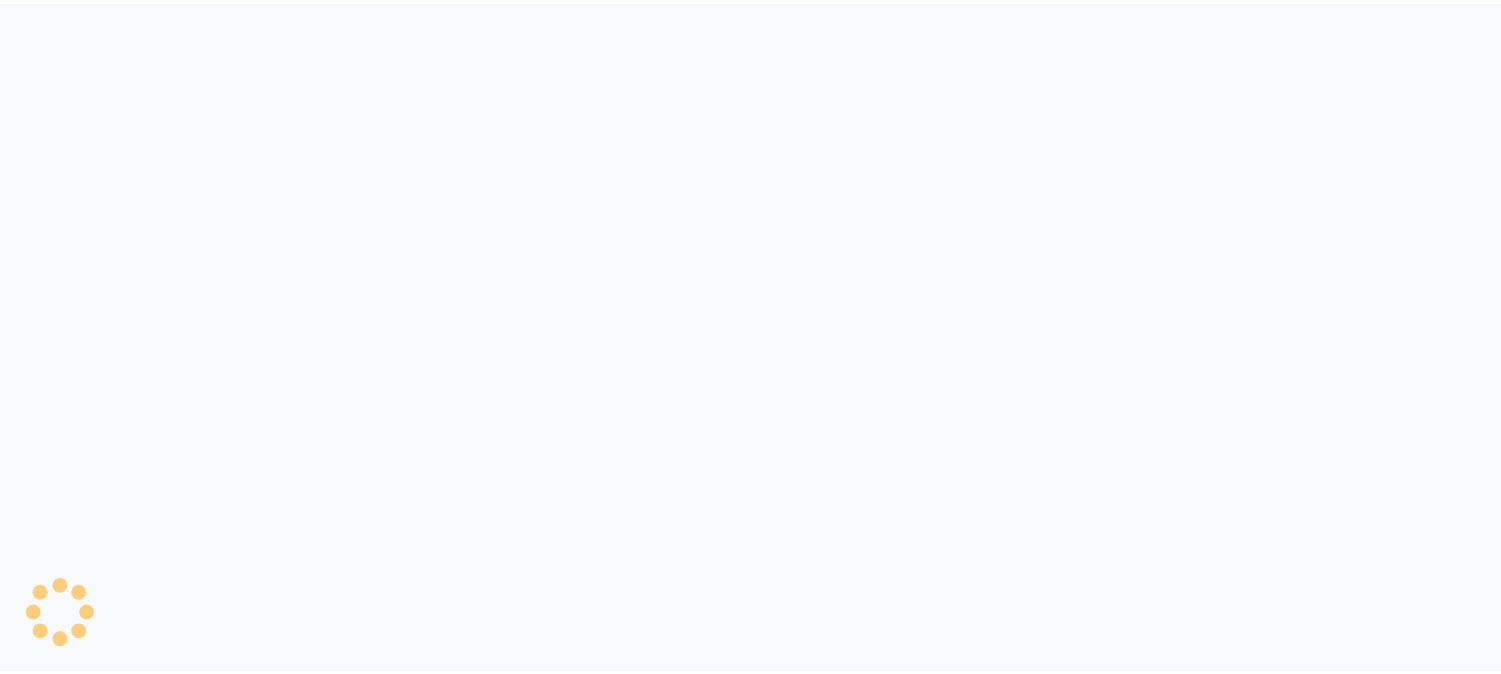 scroll, scrollTop: 0, scrollLeft: 0, axis: both 